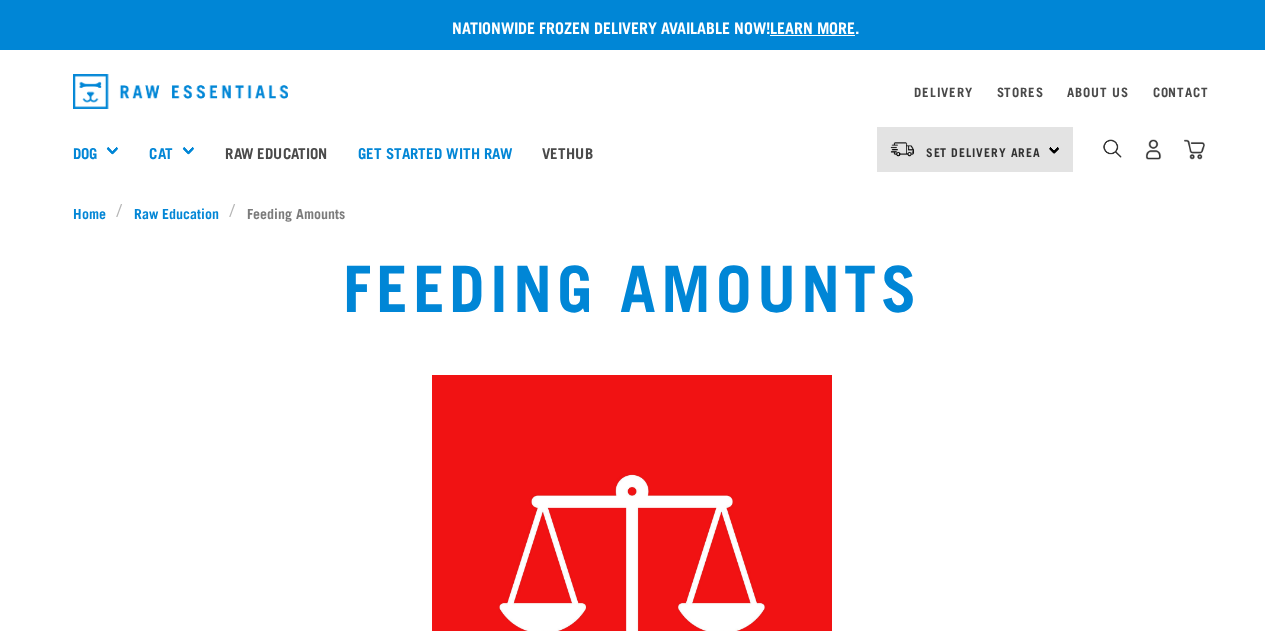 scroll, scrollTop: 0, scrollLeft: 0, axis: both 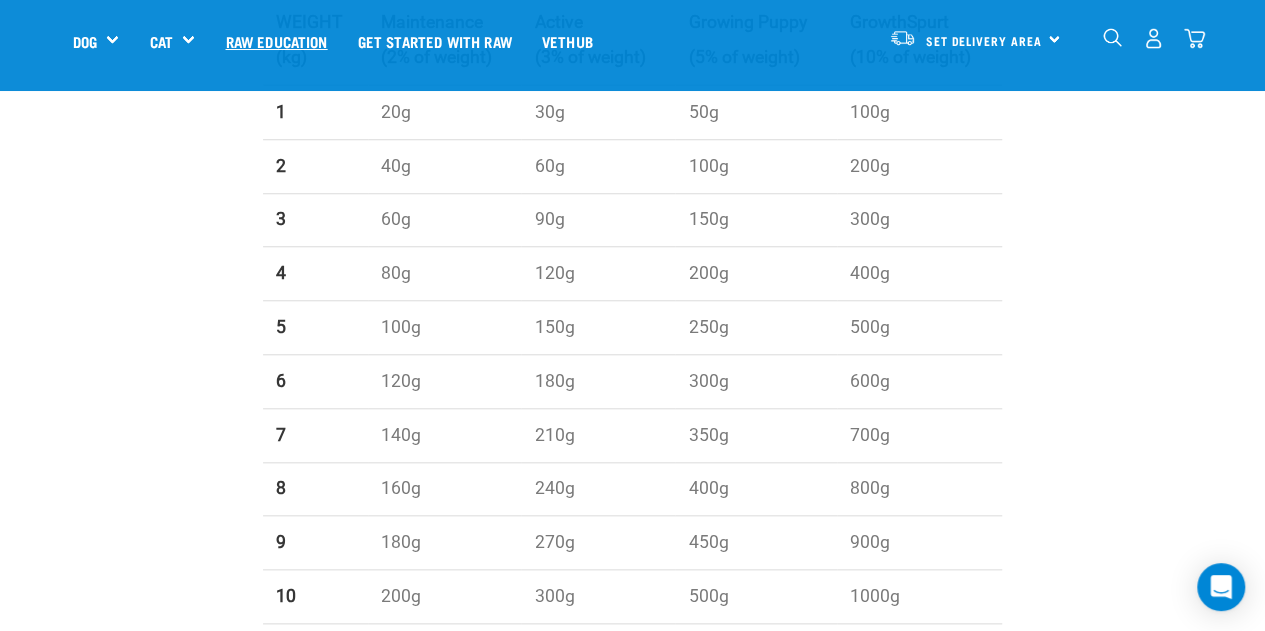 click on "Raw Education" at bounding box center [276, 41] 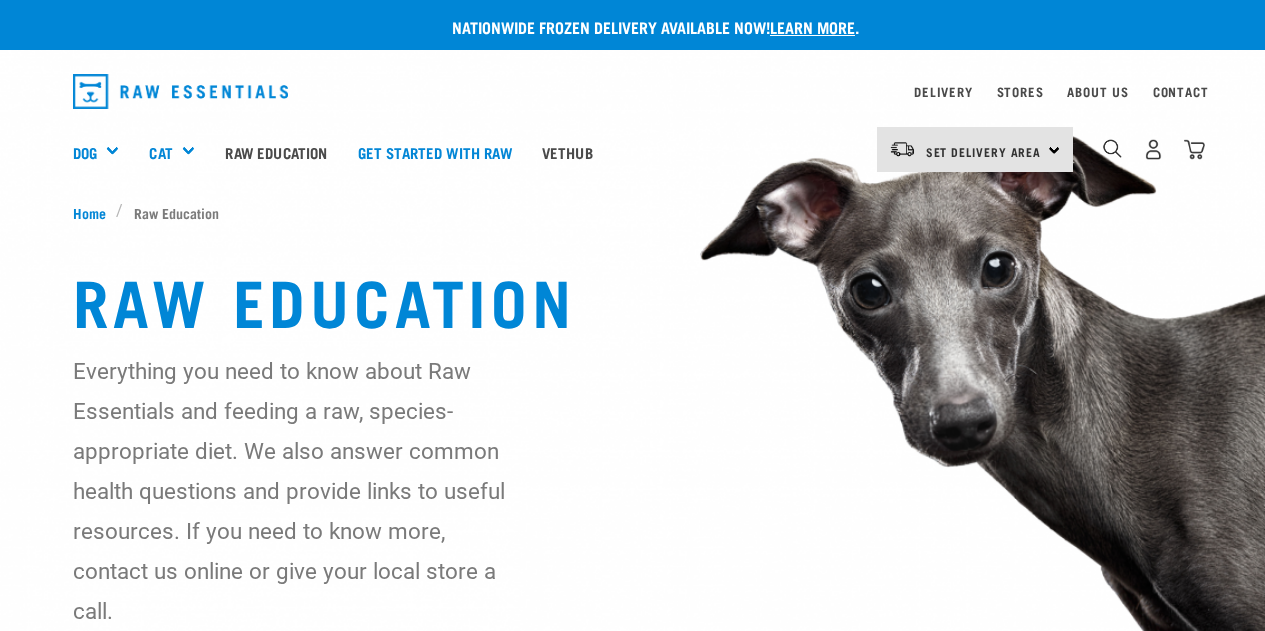 scroll, scrollTop: 0, scrollLeft: 0, axis: both 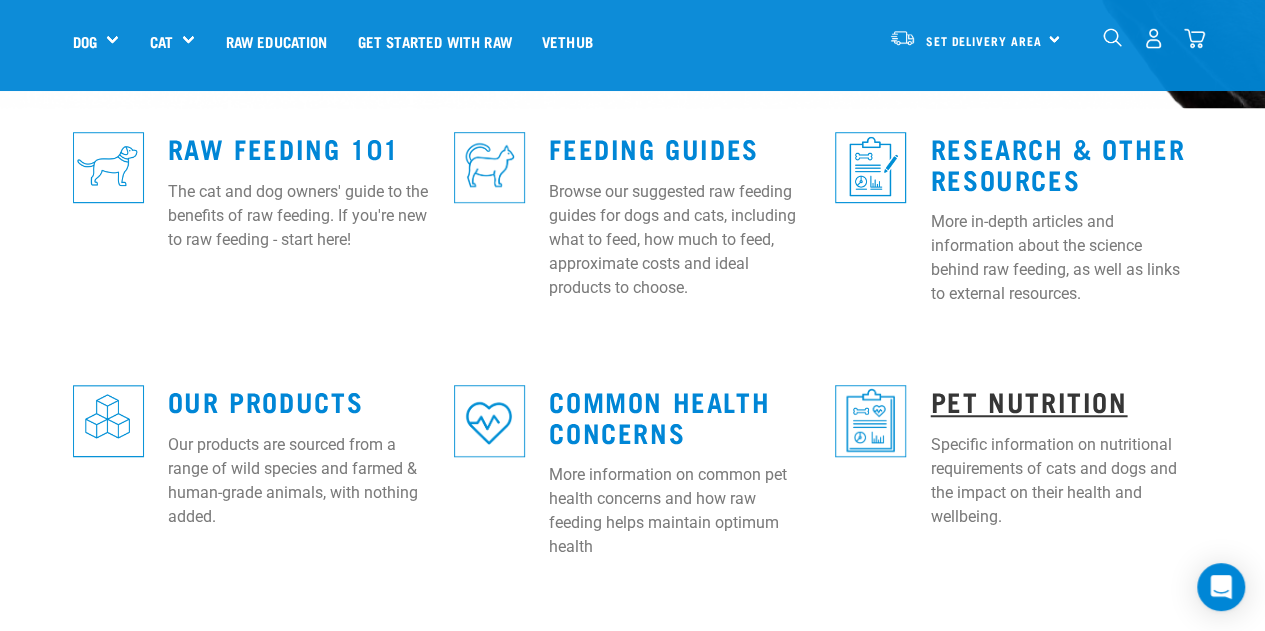 click on "Pet Nutrition" at bounding box center [1028, 400] 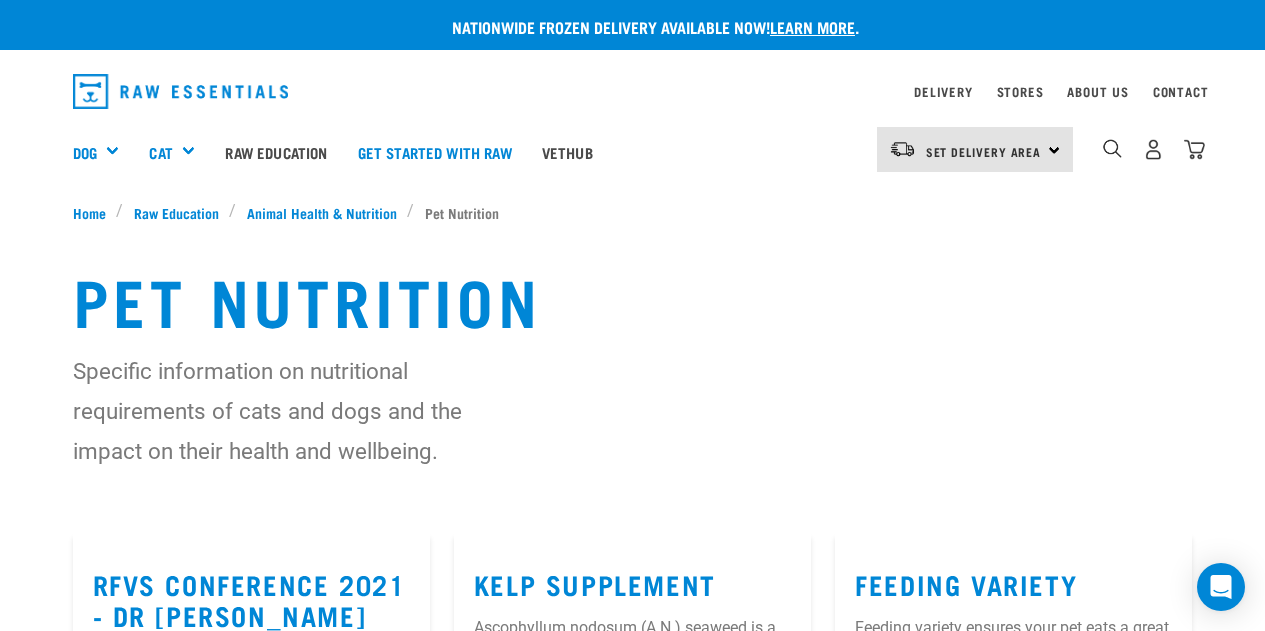 scroll, scrollTop: 0, scrollLeft: 0, axis: both 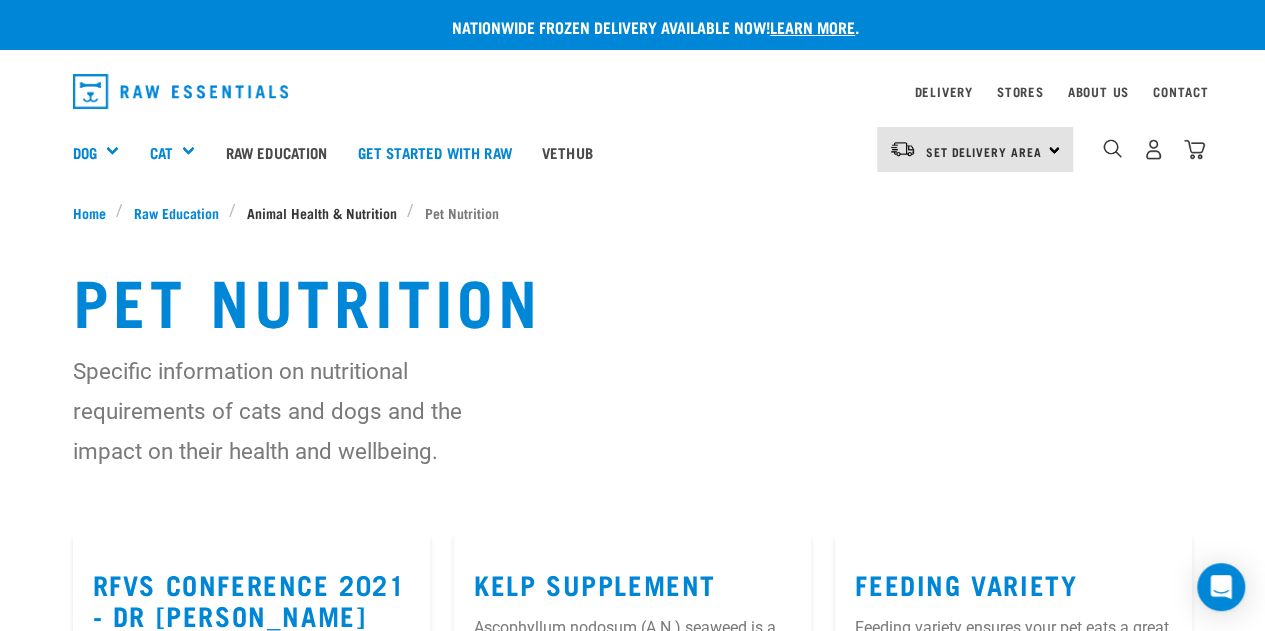 click on "Animal Health & Nutrition" at bounding box center (322, 212) 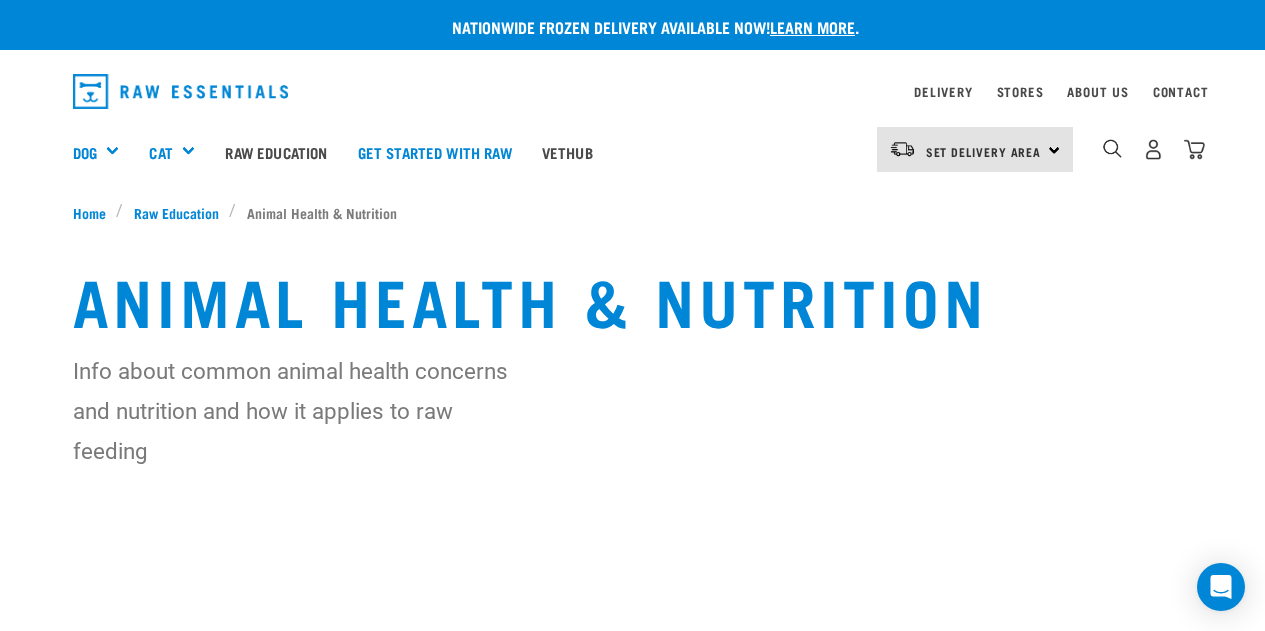 scroll, scrollTop: 0, scrollLeft: 0, axis: both 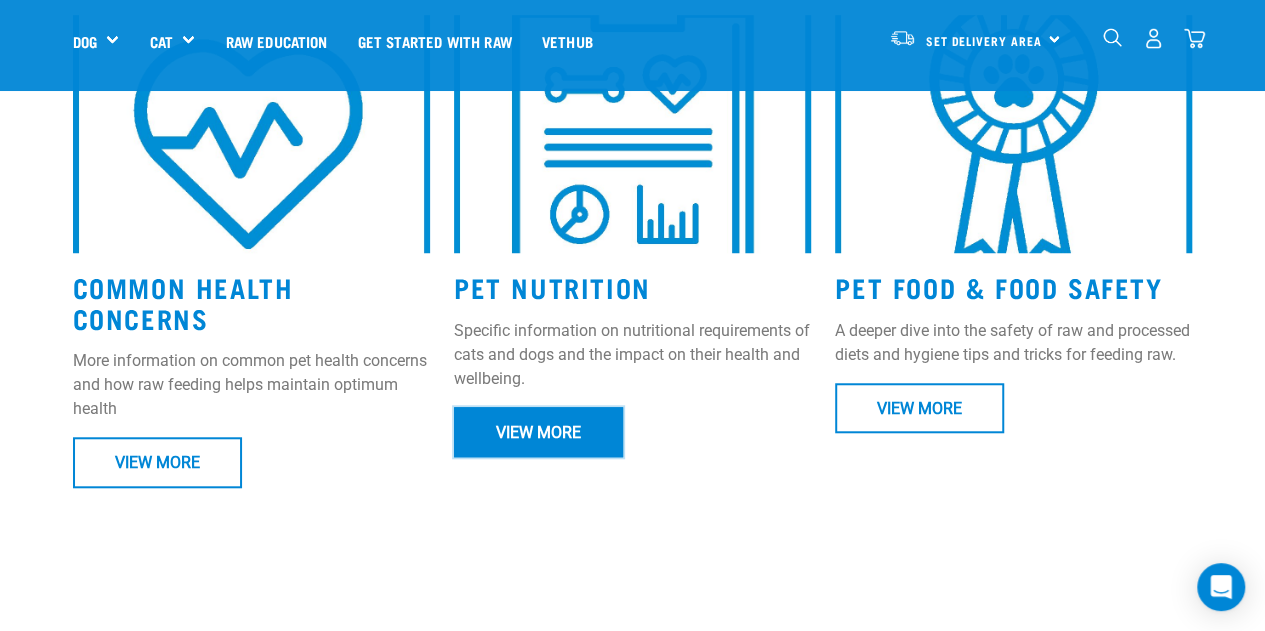 click on "View More" at bounding box center (538, 432) 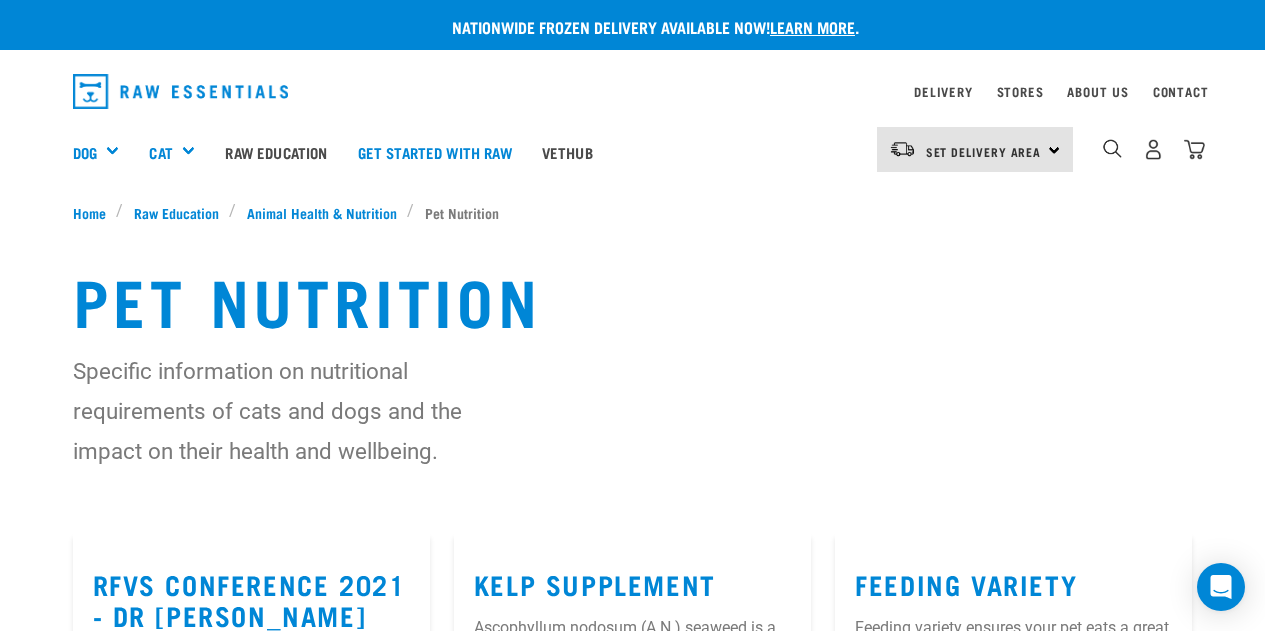 scroll, scrollTop: 0, scrollLeft: 0, axis: both 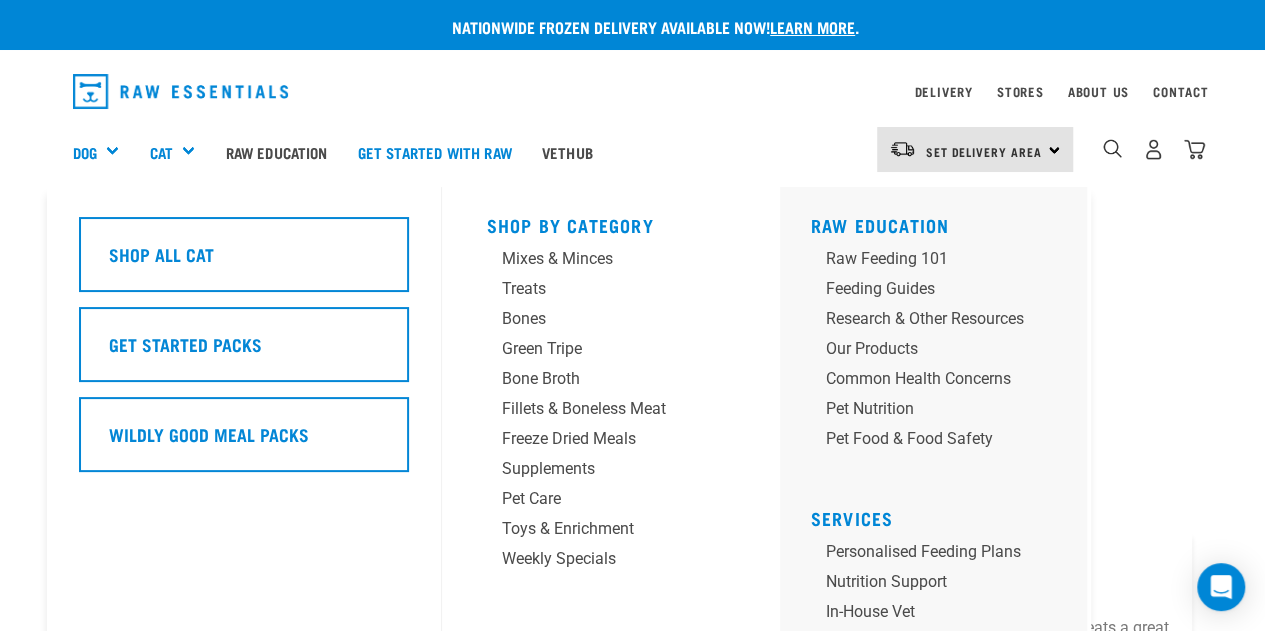 click on "Cat" at bounding box center (179, 152) 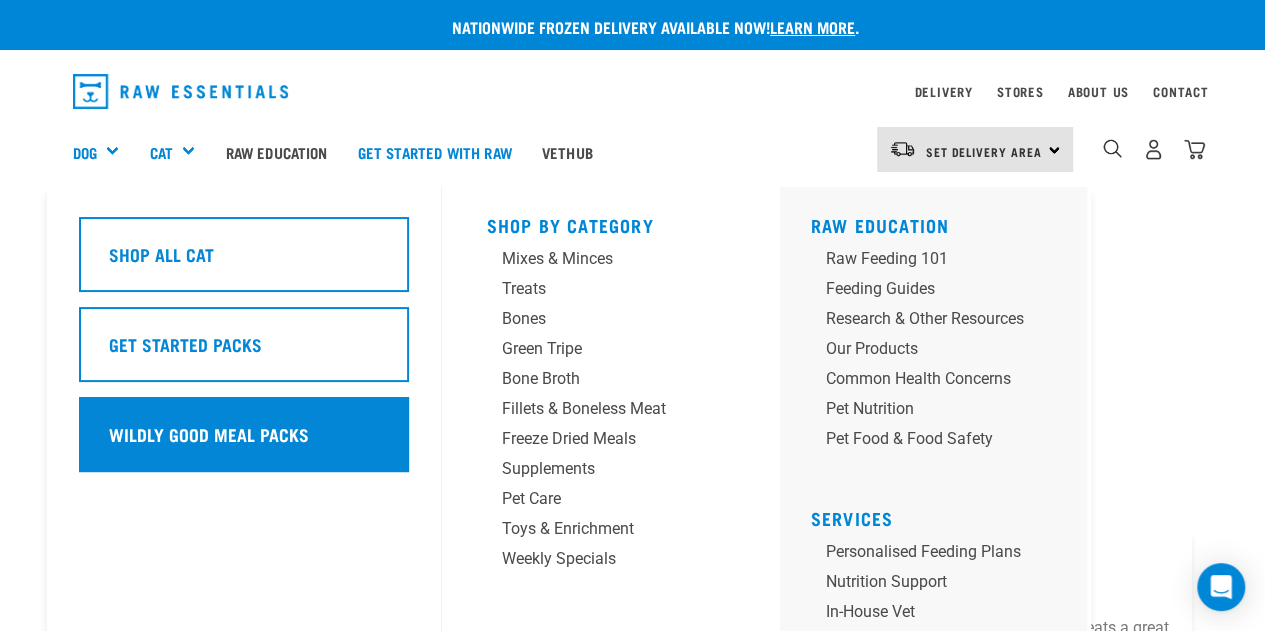 click on "Wildly Good Meal Packs" at bounding box center [244, 434] 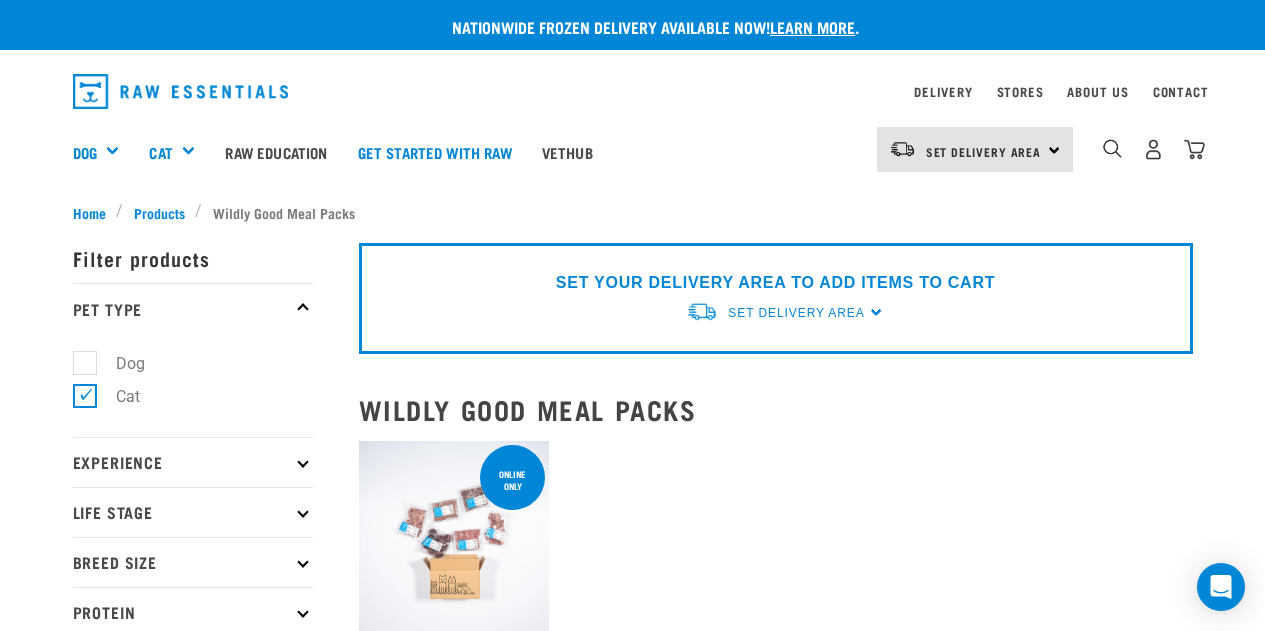 scroll, scrollTop: 0, scrollLeft: 0, axis: both 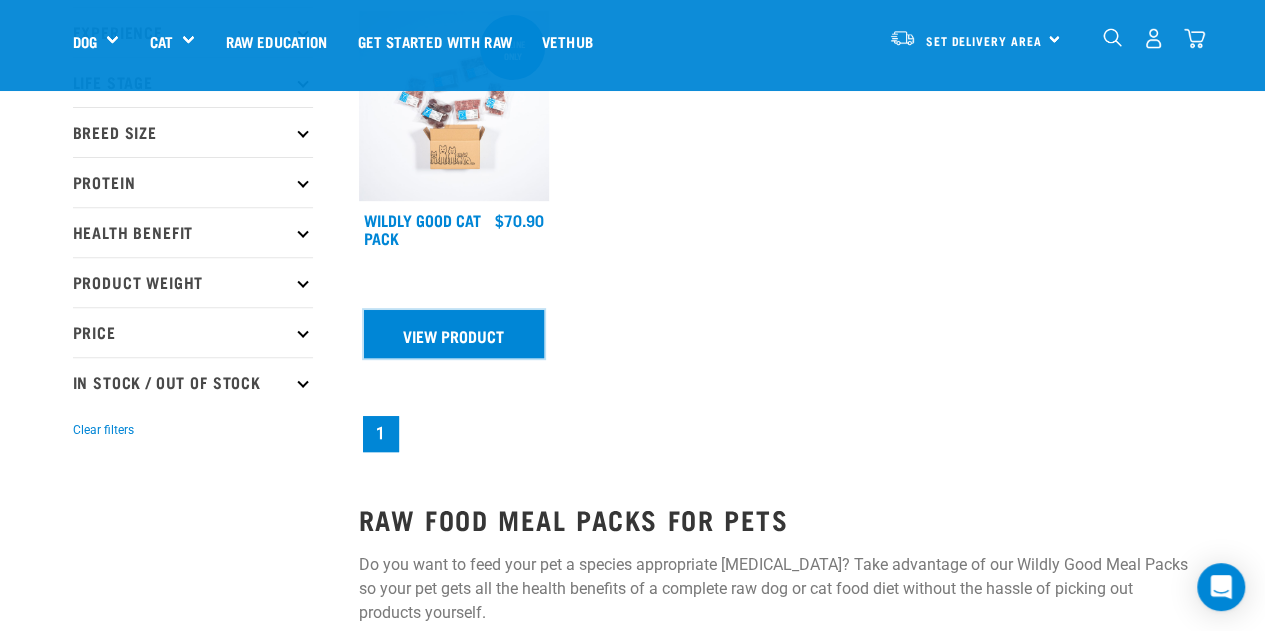 click on "View Product" at bounding box center [454, 334] 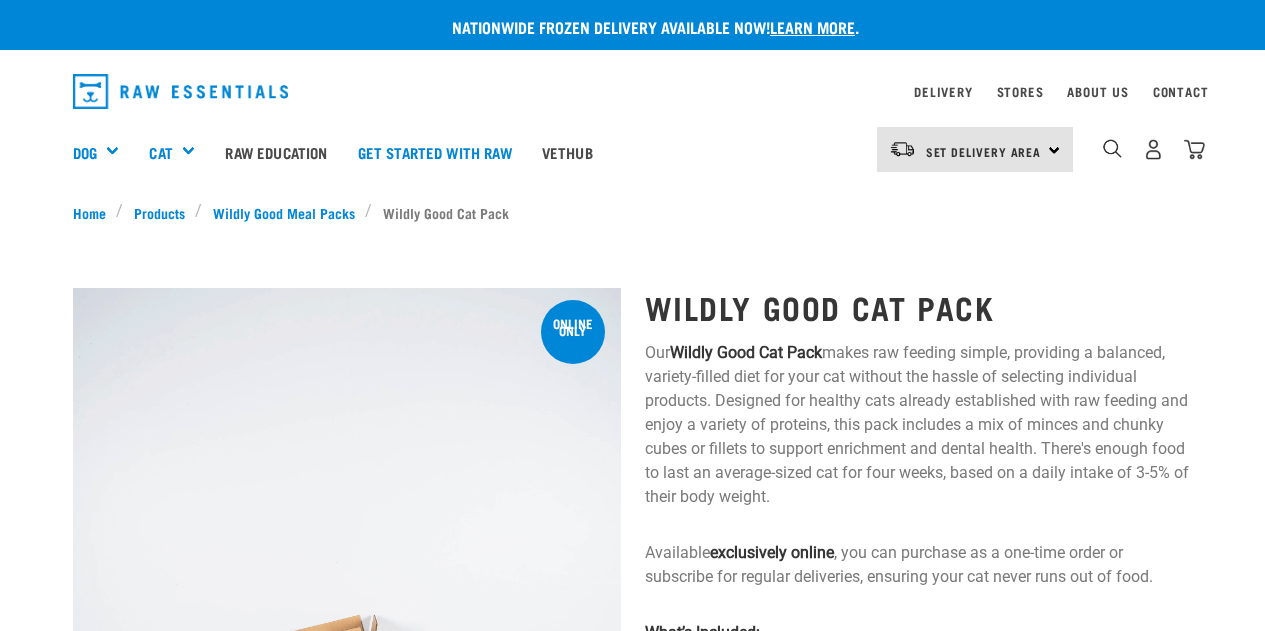 scroll, scrollTop: 0, scrollLeft: 0, axis: both 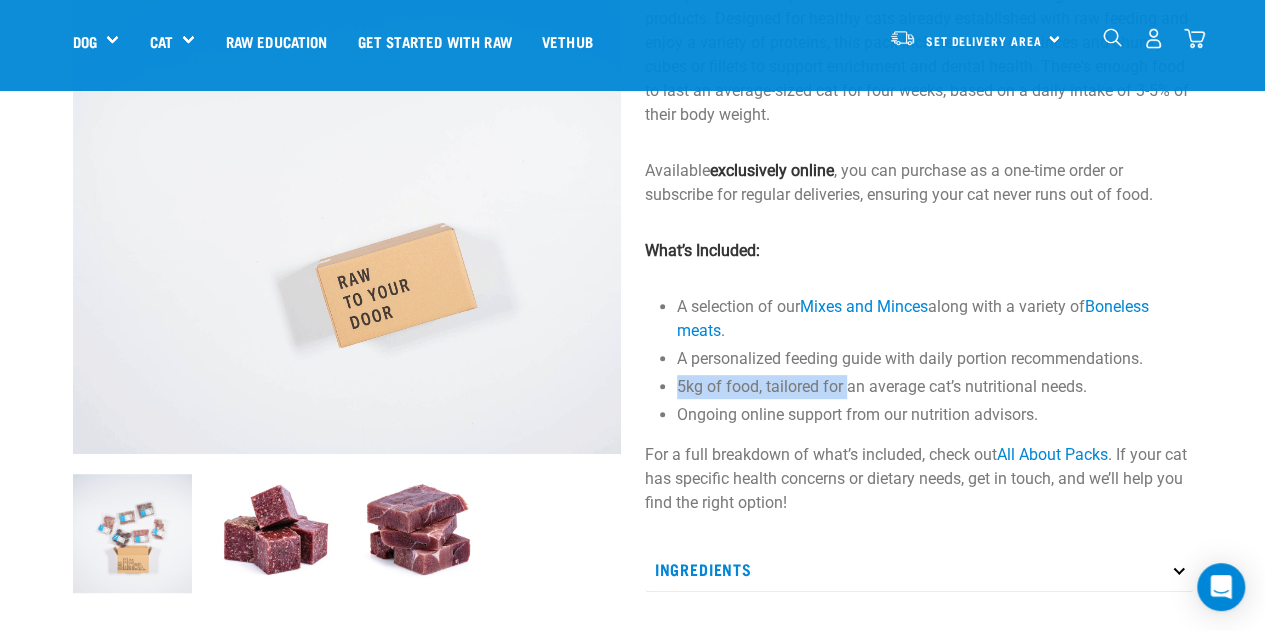 drag, startPoint x: 675, startPoint y: 387, endPoint x: 860, endPoint y: 377, distance: 185.27008 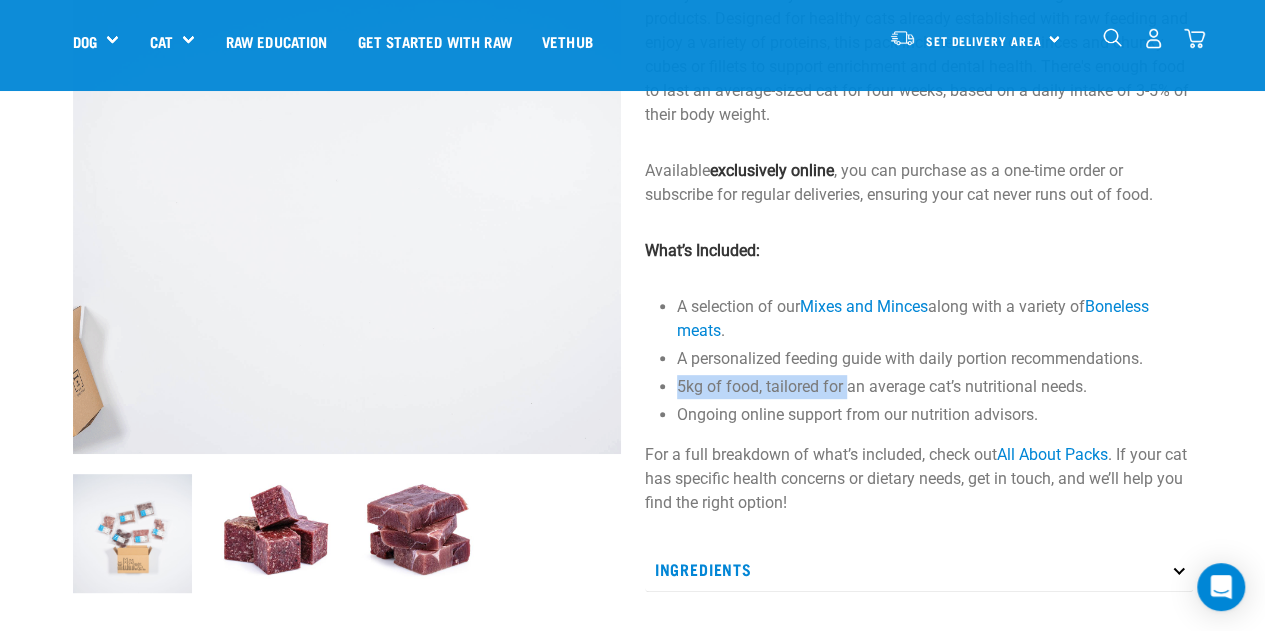 click on "Wildly Good Cat Pack
Our  Wildly Good Cat Pack  makes raw feeding simple, providing a balanced, variety-filled diet for your cat without the hassle of selecting individual products. Designed for healthy cats already established with raw feeding and enjoy a variety of proteins, this pack includes a mix of minces and chunky cubes or fillets to support enrichment and dental health. There's enough food to last an average-sized cat for four weeks, based on a daily intake of 3-5% of their body weight.
Available  exclusively online , you can purchase as a one-time order or subscribe for regular deliveries, ensuring your cat never runs out of food.
What’s Included:
A selection of our  Mixes and Minces  along with a variety of  Boneless meats .
A personalized feeding guide with daily portion recommendations.
5kg of food, tailored for an average cat’s nutritional needs.
Ongoing online support from our nutrition advisors.
All About Packs
See" at bounding box center [919, 591] 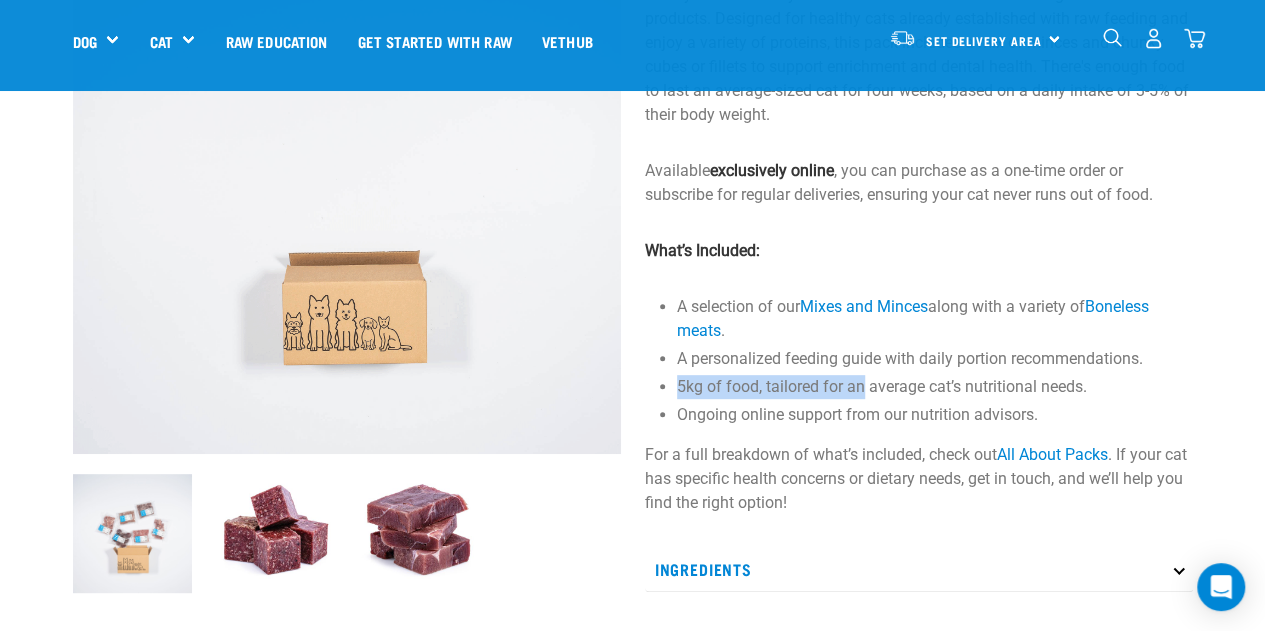 click on "5kg of food, tailored for an average cat’s nutritional needs." at bounding box center (935, 387) 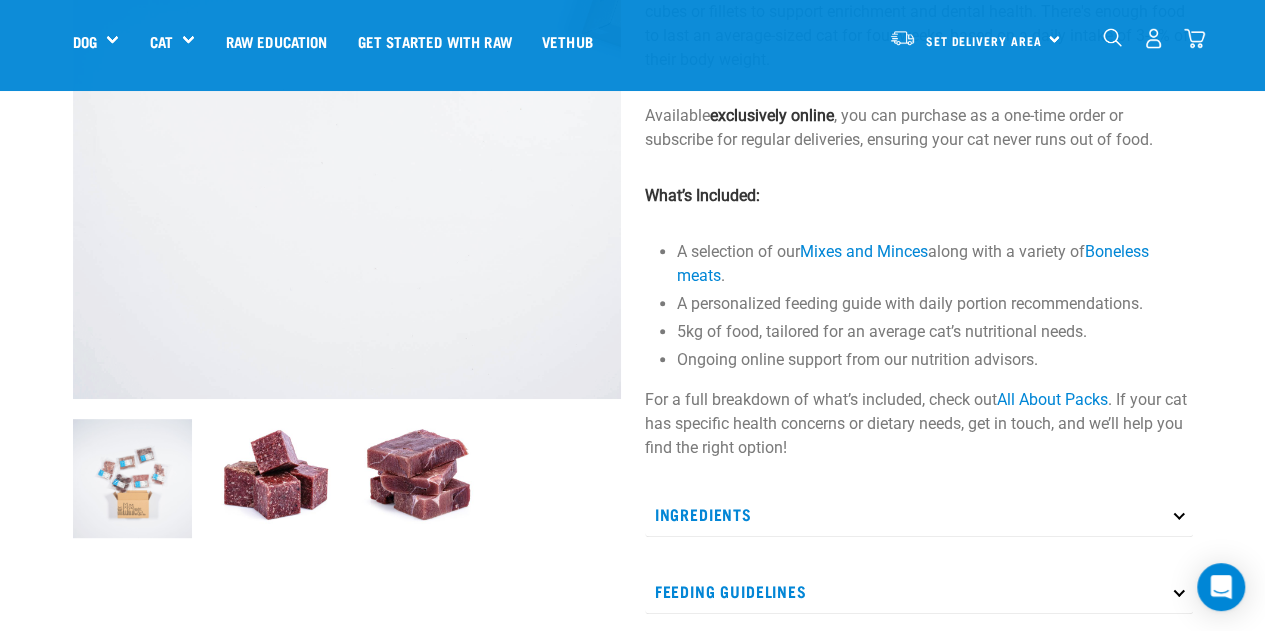 scroll, scrollTop: 316, scrollLeft: 0, axis: vertical 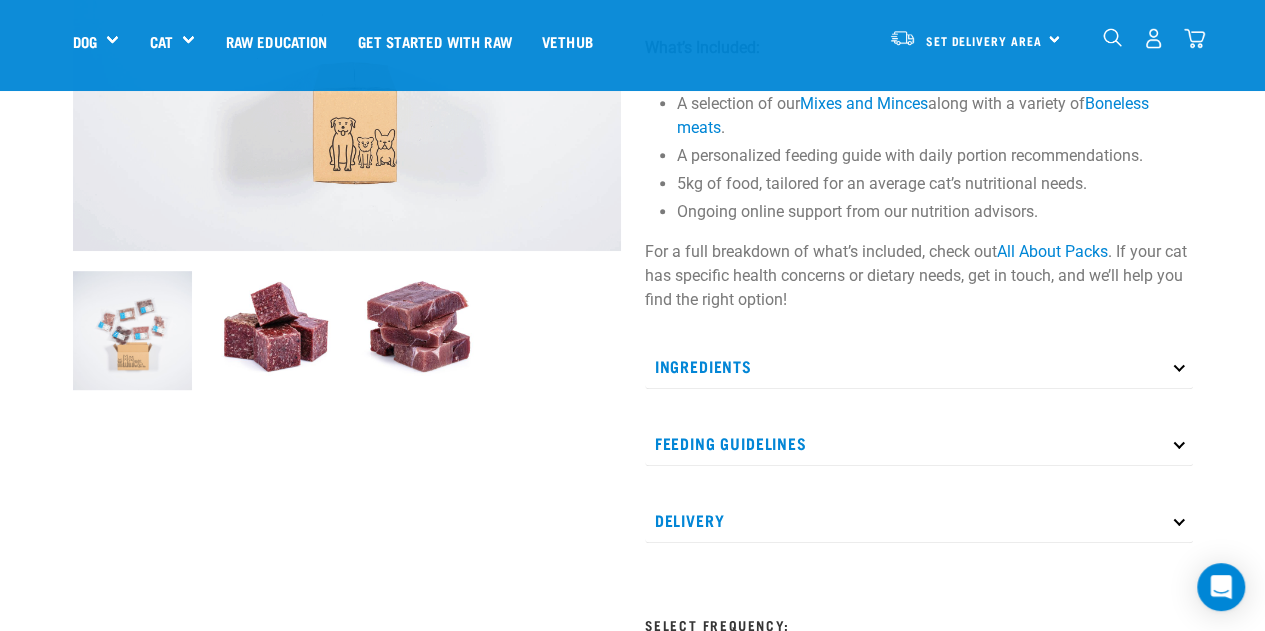 click on "Ingredients" at bounding box center [919, 366] 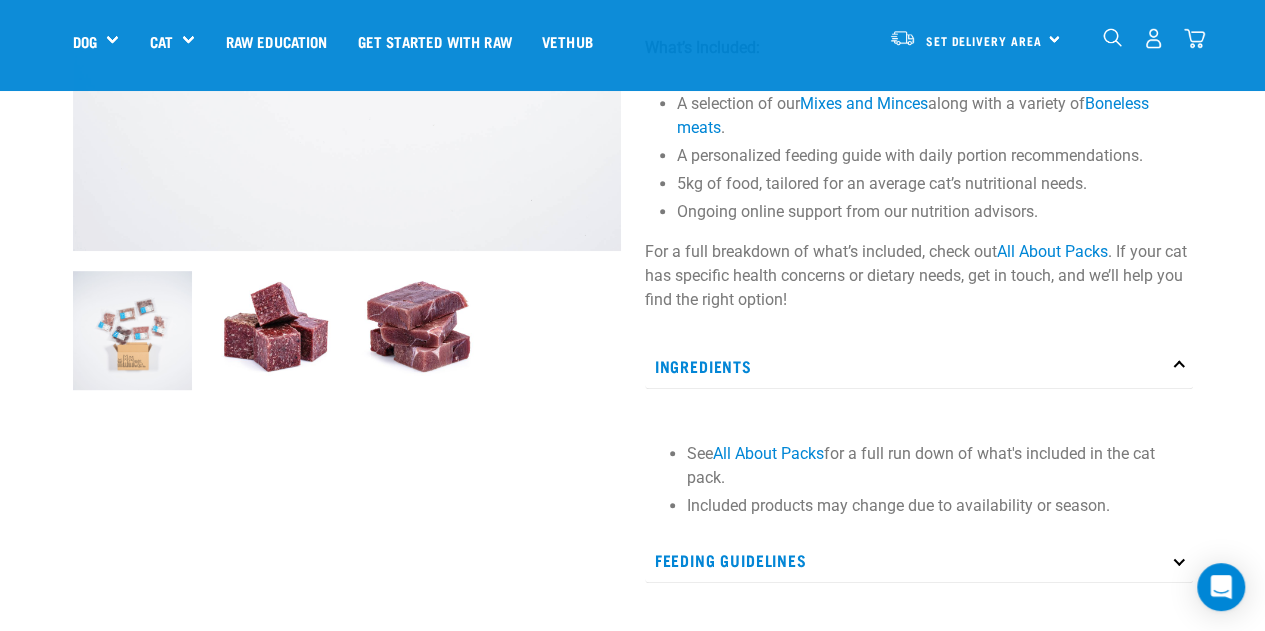 click on "Ingredients" at bounding box center [919, 366] 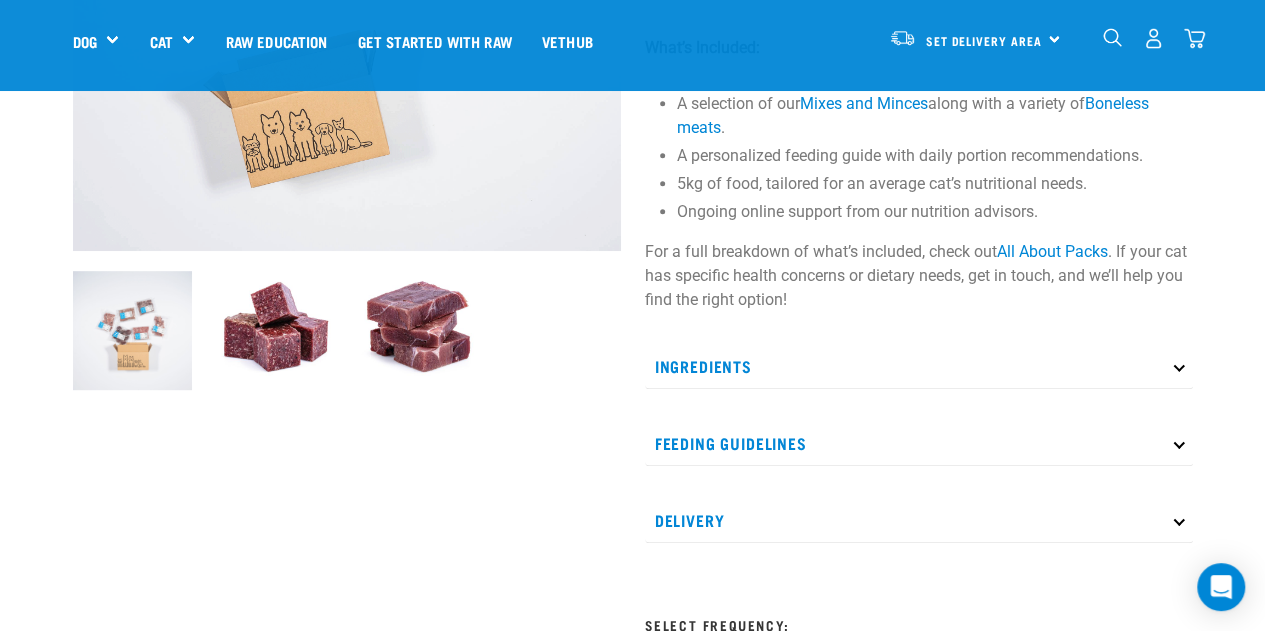scroll, scrollTop: 0, scrollLeft: 0, axis: both 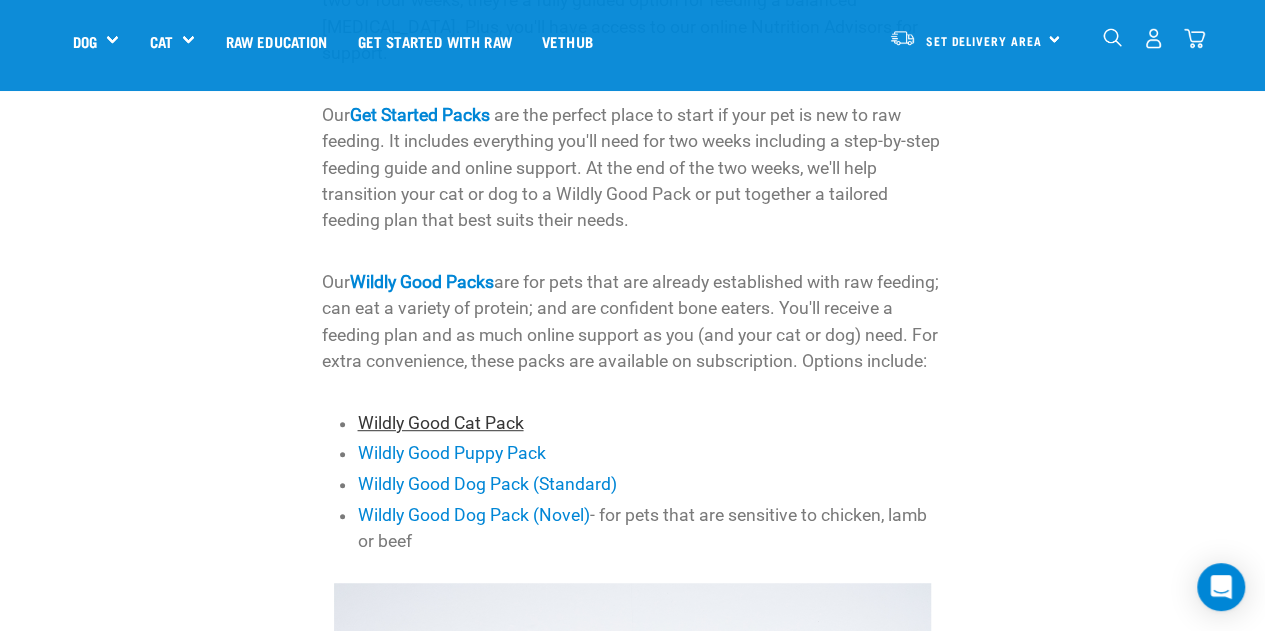 click on "Wildly Good Cat Pack" at bounding box center [440, 423] 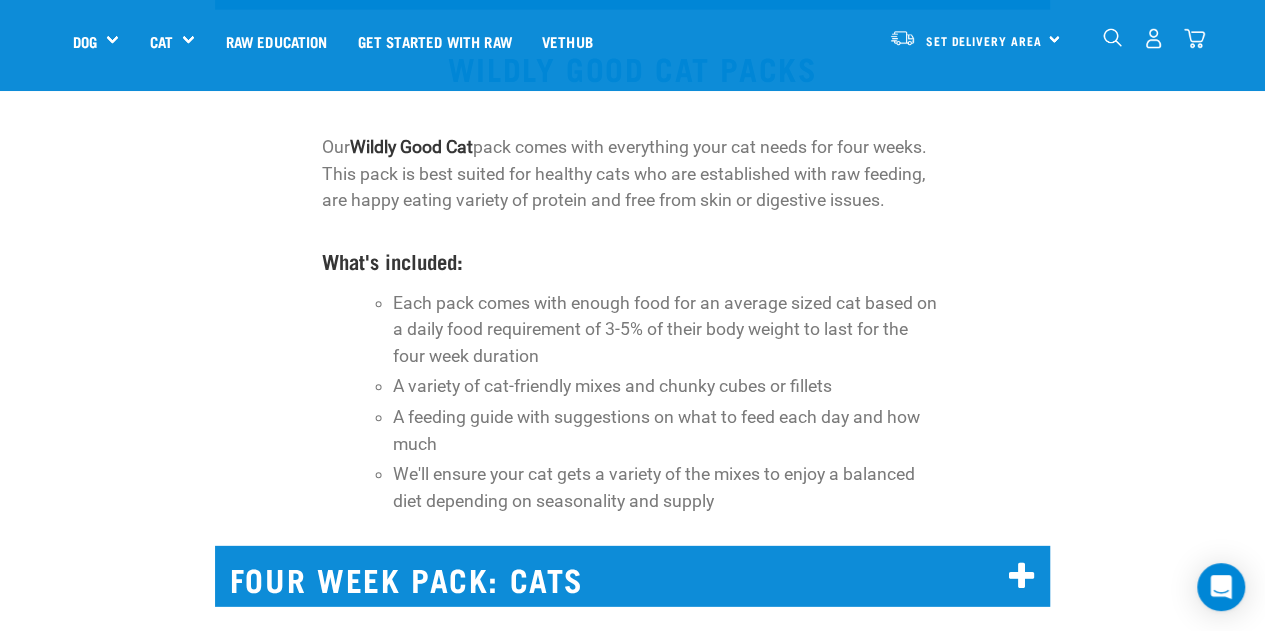 scroll, scrollTop: 13991, scrollLeft: 0, axis: vertical 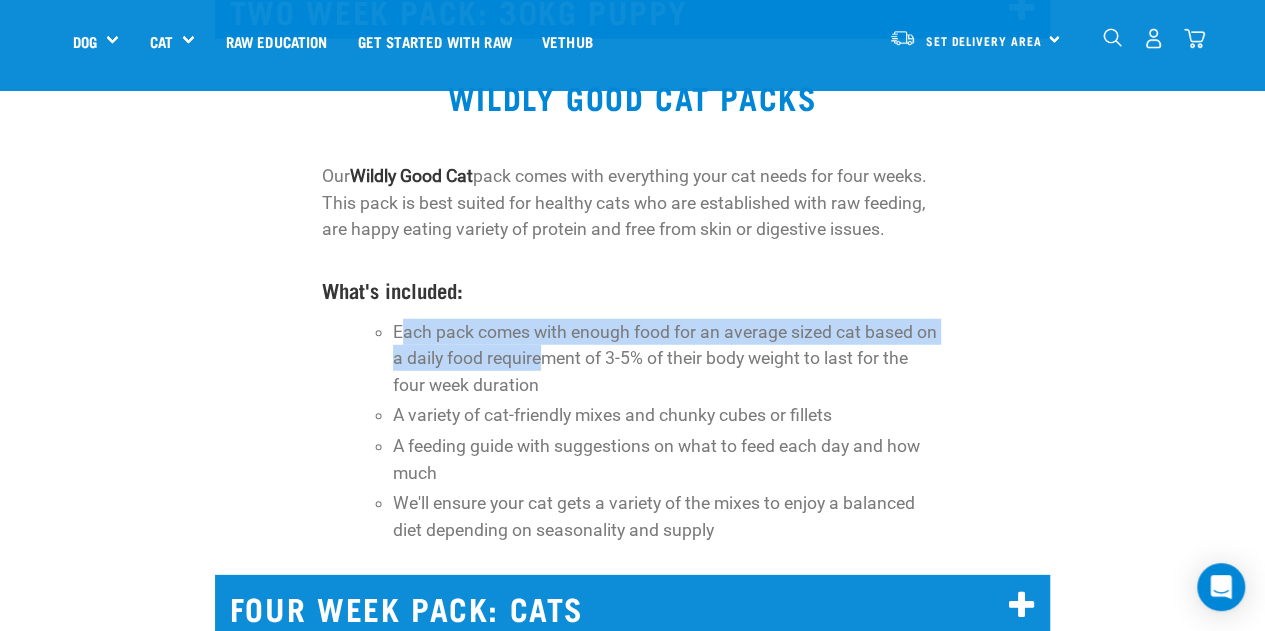 drag, startPoint x: 402, startPoint y: 197, endPoint x: 547, endPoint y: 230, distance: 148.70776 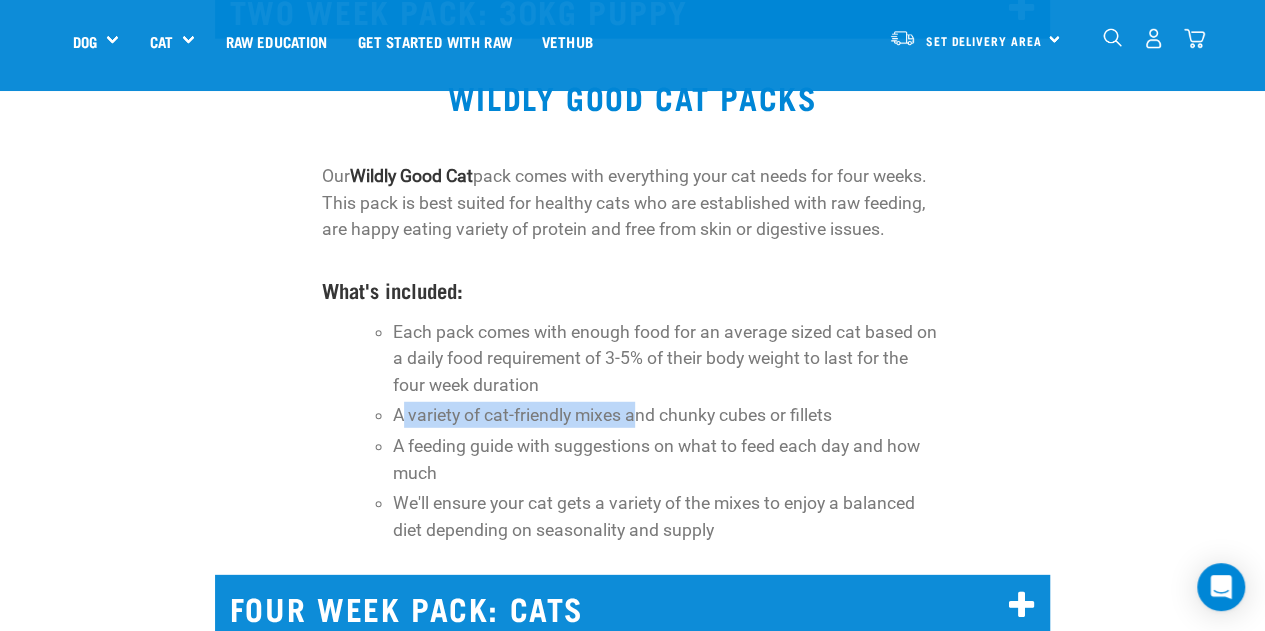 drag, startPoint x: 462, startPoint y: 286, endPoint x: 638, endPoint y: 282, distance: 176.04546 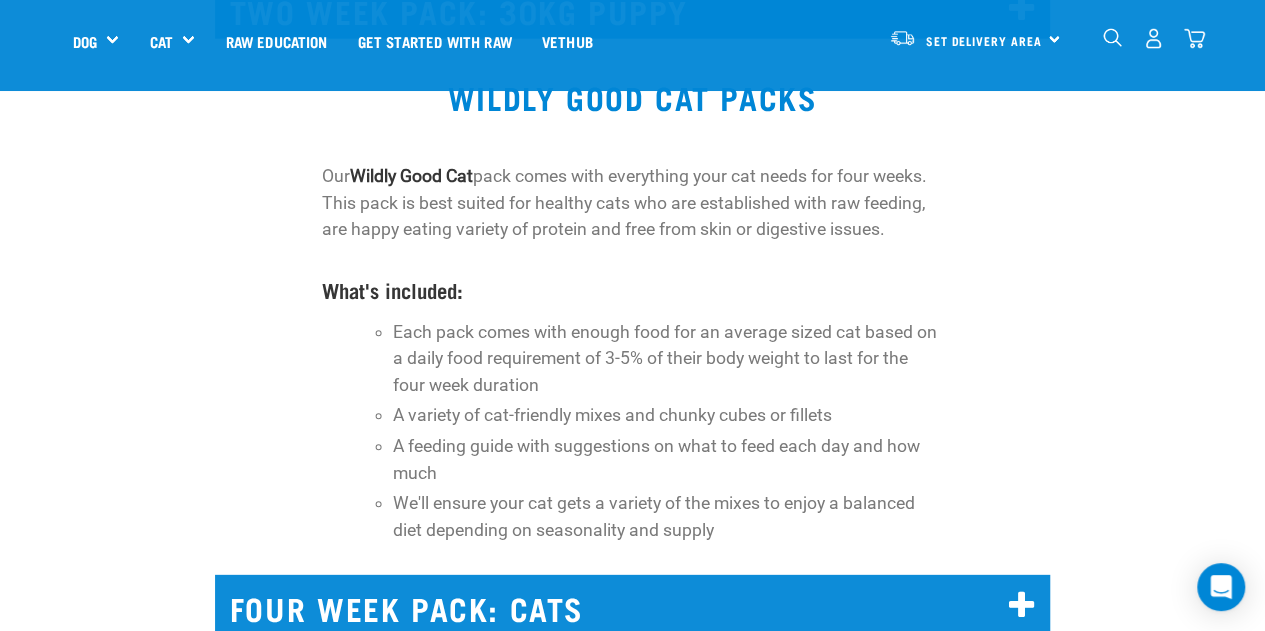 click on "A feeding guide with suggestions on what to feed each day and how much" at bounding box center [668, 459] 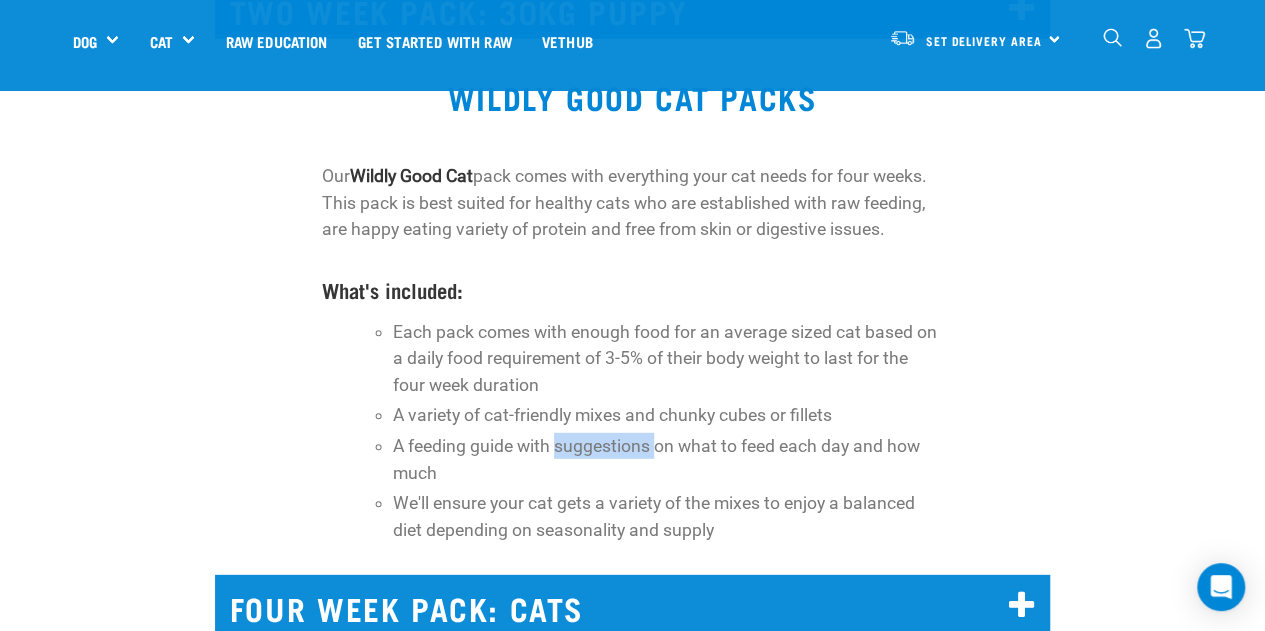 click on "A feeding guide with suggestions on what to feed each day and how much" at bounding box center [668, 459] 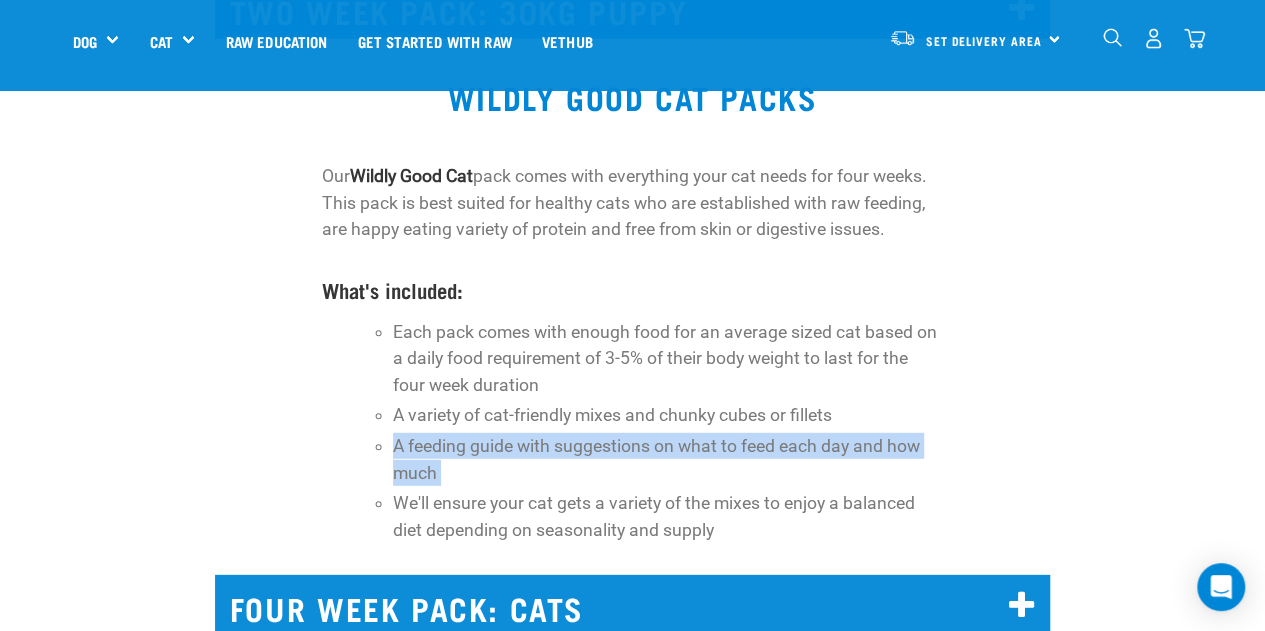 click on "A feeding guide with suggestions on what to feed each day and how much" at bounding box center [668, 459] 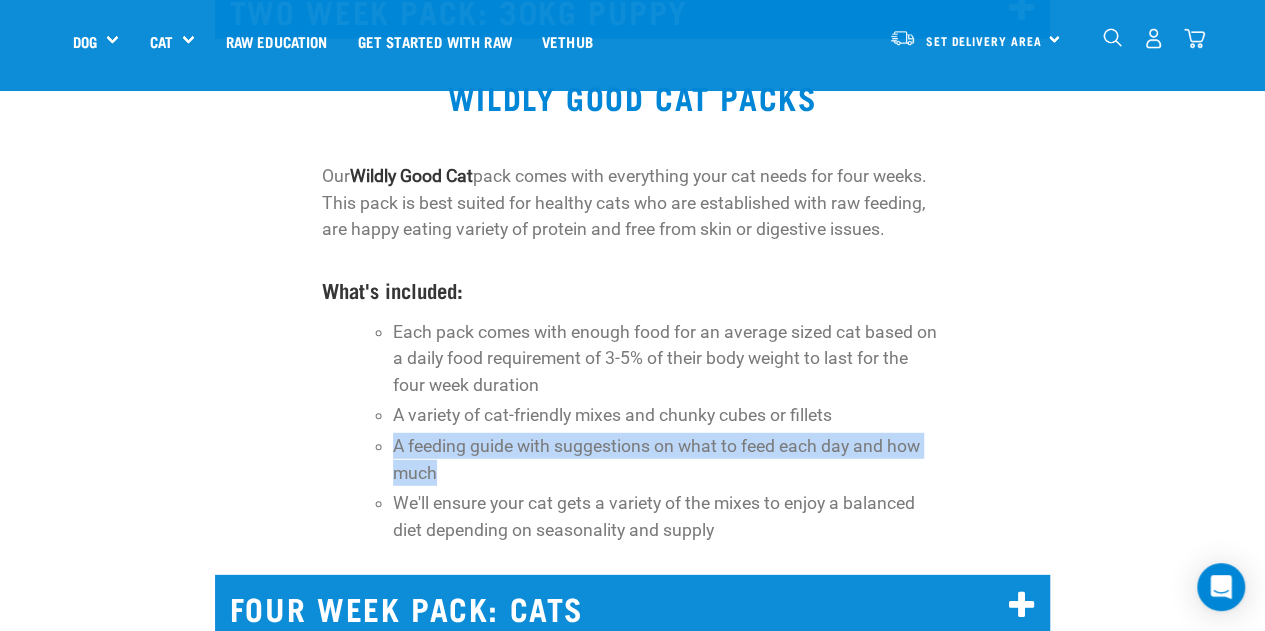 drag, startPoint x: 466, startPoint y: 342, endPoint x: 383, endPoint y: 309, distance: 89.31965 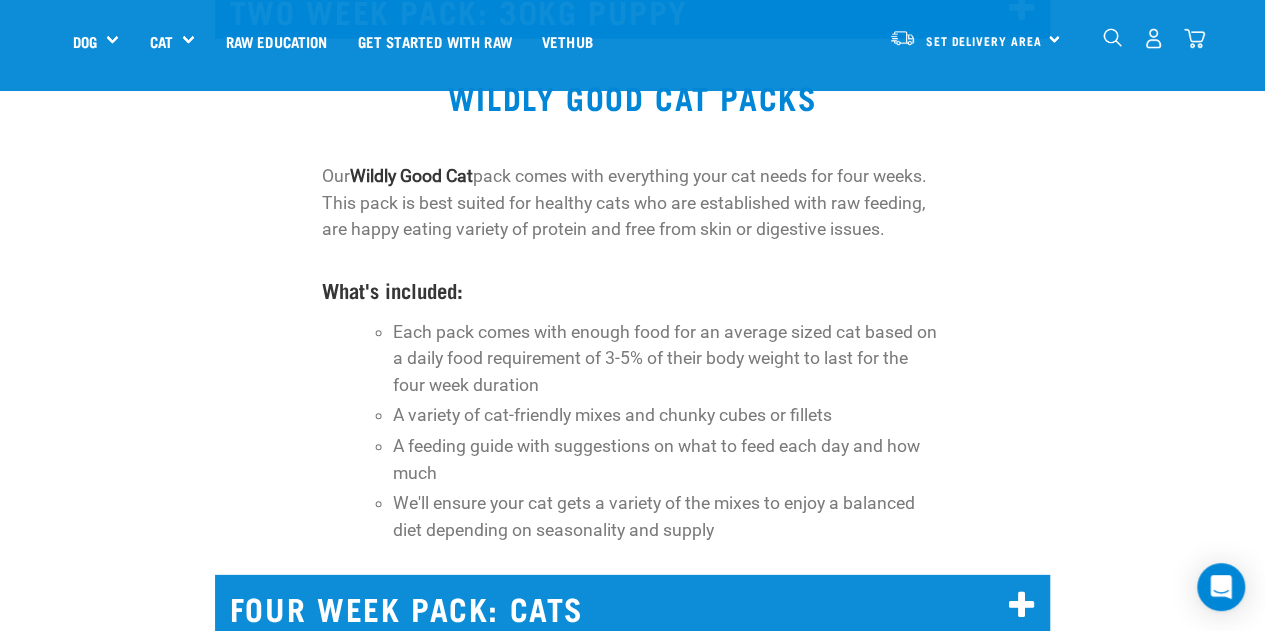click on "FOUR WEEK PACK: CATS" at bounding box center (632, 605) 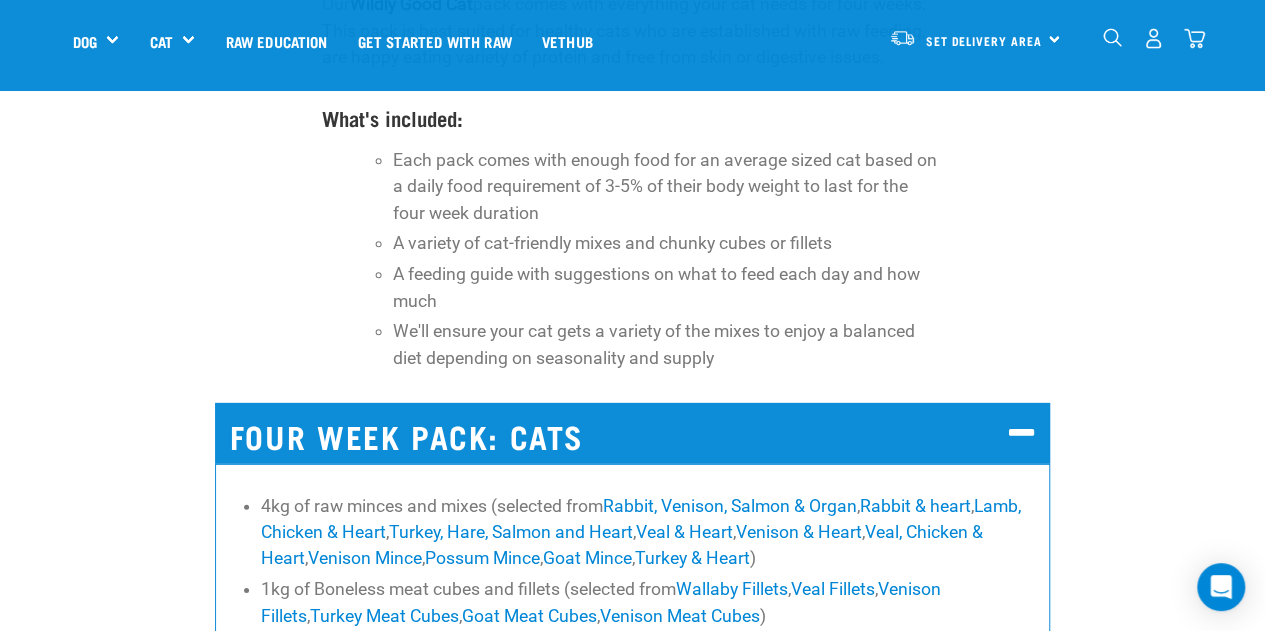 scroll, scrollTop: 14165, scrollLeft: 0, axis: vertical 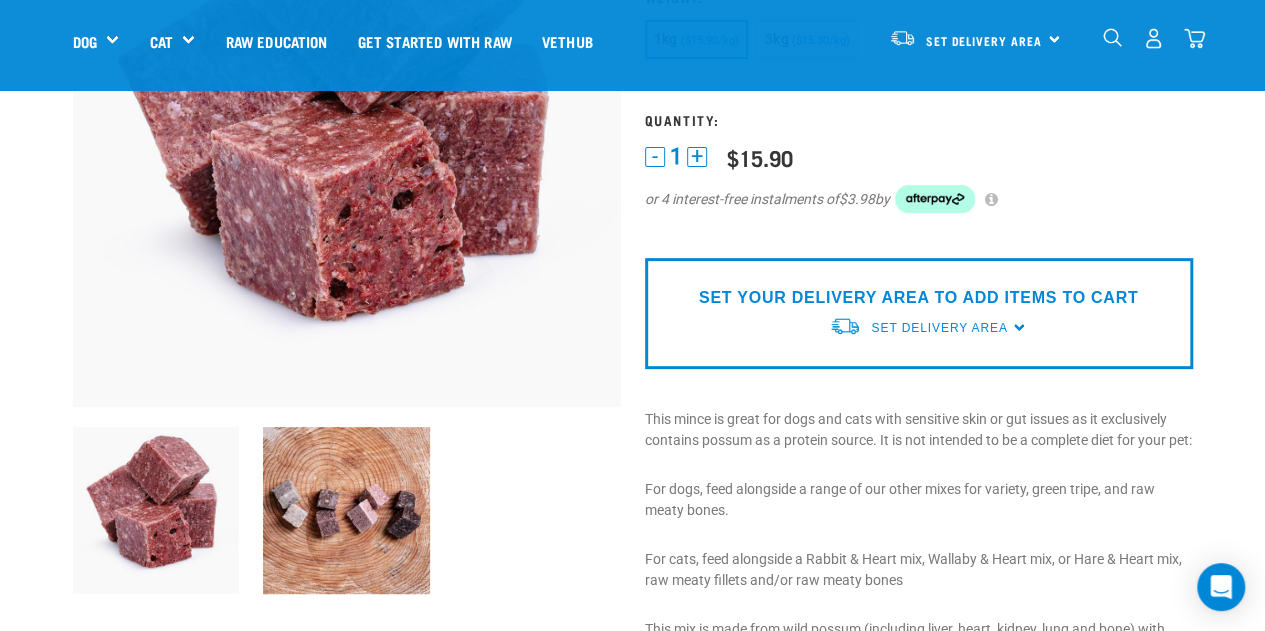 click on "This mince is great for dogs and cats with sensitive skin or gut issues as it exclusively contains possum as a protein source. It is not intended to be a complete diet for your pet:" at bounding box center [919, 430] 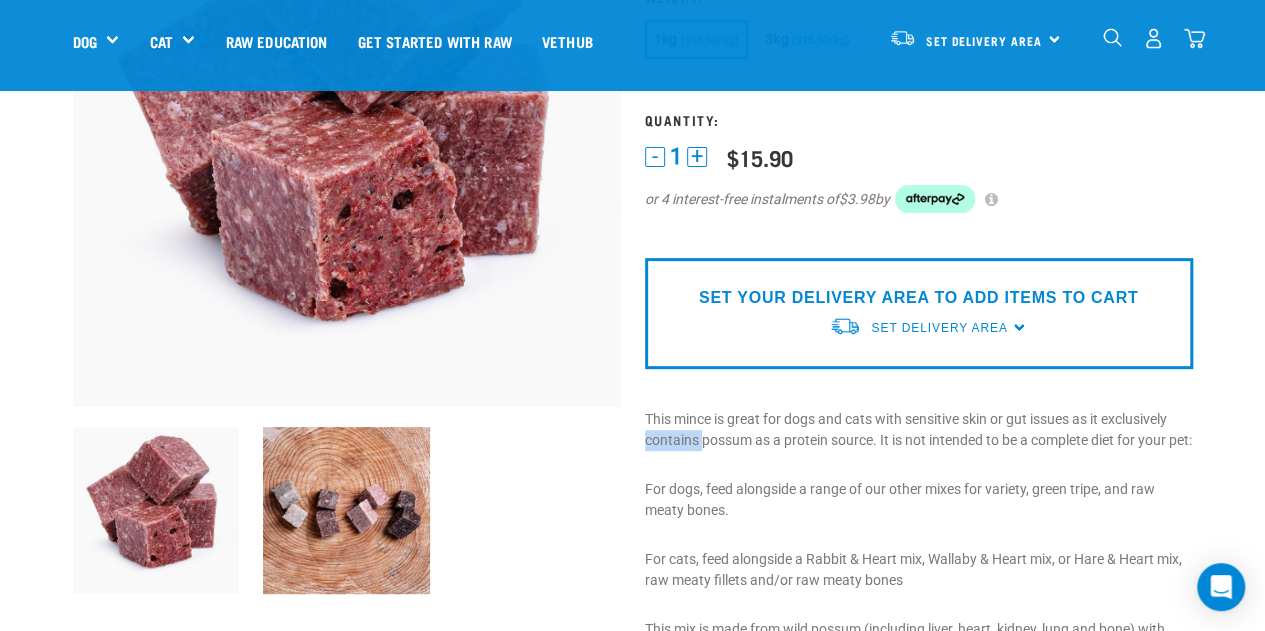 click on "This mince is great for dogs and cats with sensitive skin or gut issues as it exclusively contains possum as a protein source. It is not intended to be a complete diet for your pet:" at bounding box center [919, 430] 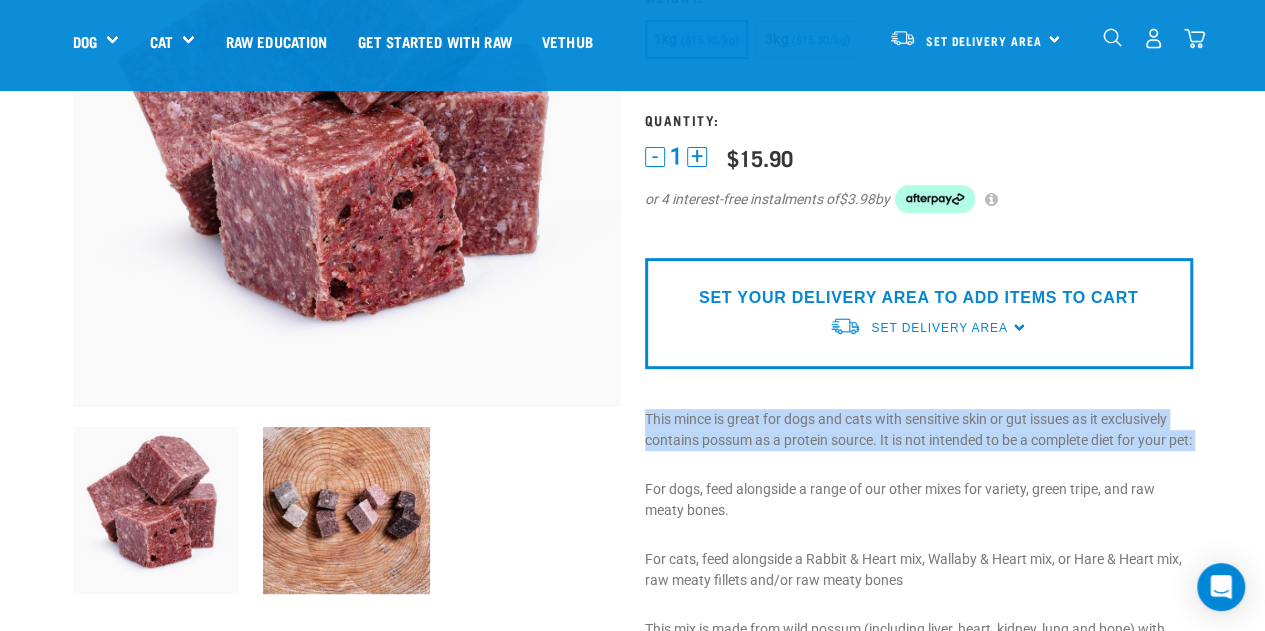 click on "This mince is great for dogs and cats with sensitive skin or gut issues as it exclusively contains possum as a protein source. It is not intended to be a complete diet for your pet:" at bounding box center [919, 430] 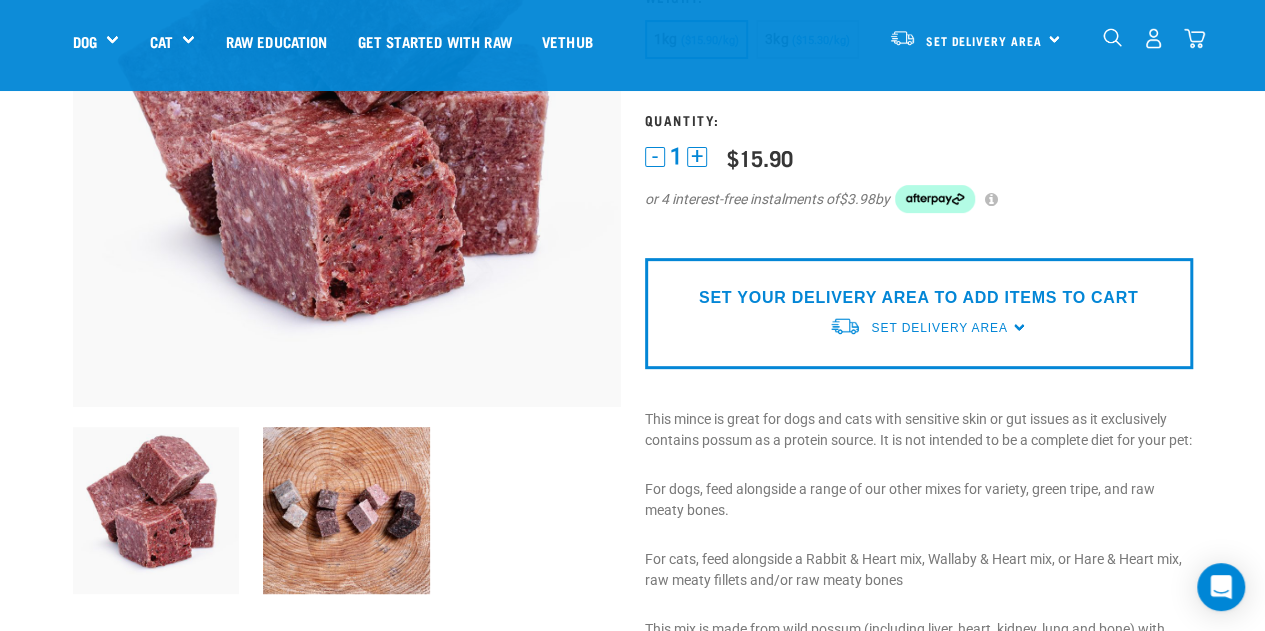 click on "For dogs, feed alongside a range of our other mixes for variety, green tripe, and raw meaty bones." at bounding box center (919, 500) 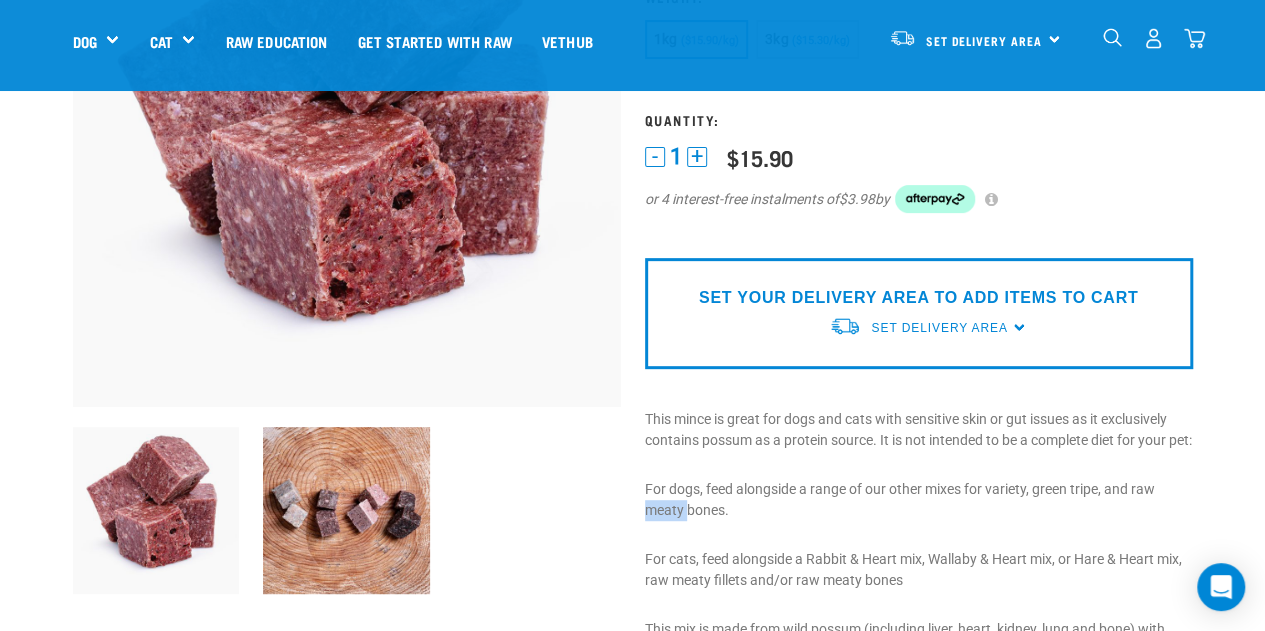 click on "For dogs, feed alongside a range of our other mixes for variety, green tripe, and raw meaty bones." at bounding box center (919, 500) 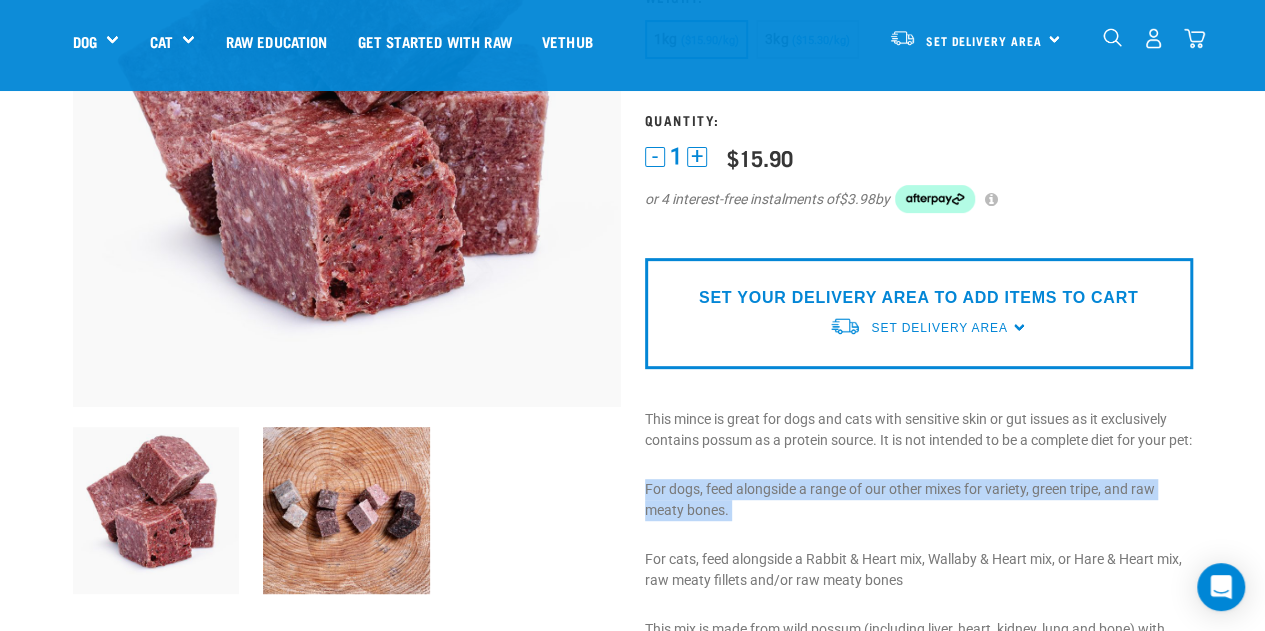 click on "For dogs, feed alongside a range of our other mixes for variety, green tripe, and raw meaty bones." at bounding box center [919, 500] 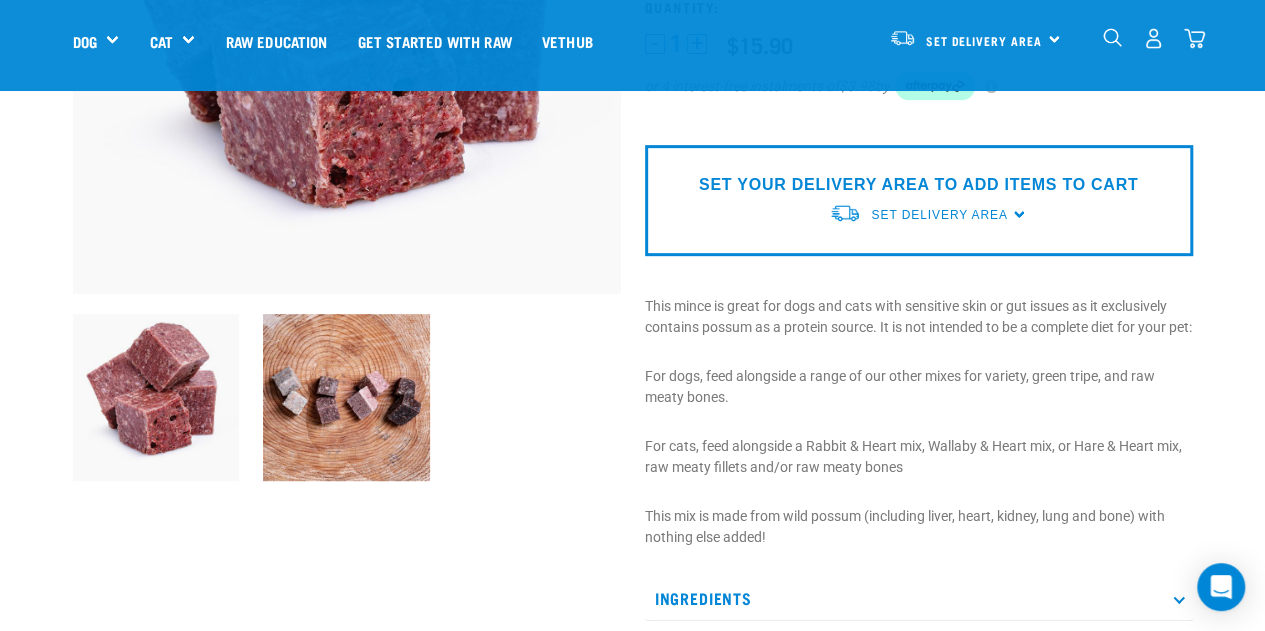click on "For cats, feed alongside a Rabbit & Heart mix, Wallaby & Heart mix, or Hare & Heart mix, raw meaty fillets and/or raw meaty bones" at bounding box center (919, 457) 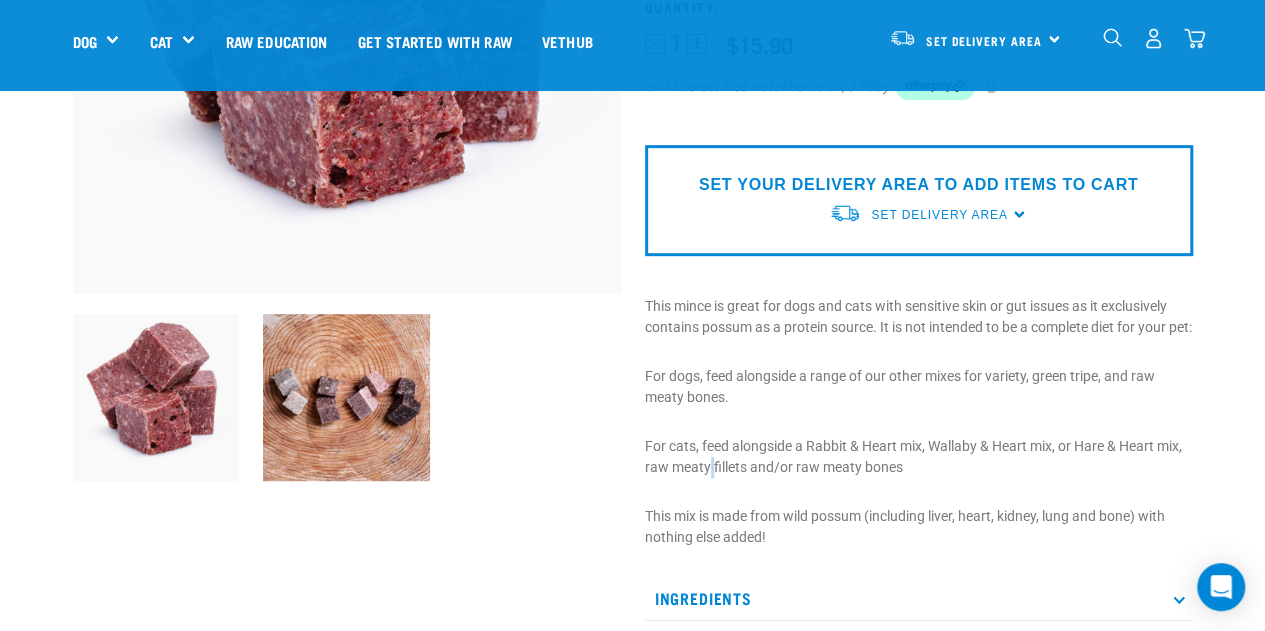 click on "For cats, feed alongside a Rabbit & Heart mix, Wallaby & Heart mix, or Hare & Heart mix, raw meaty fillets and/or raw meaty bones" at bounding box center (919, 457) 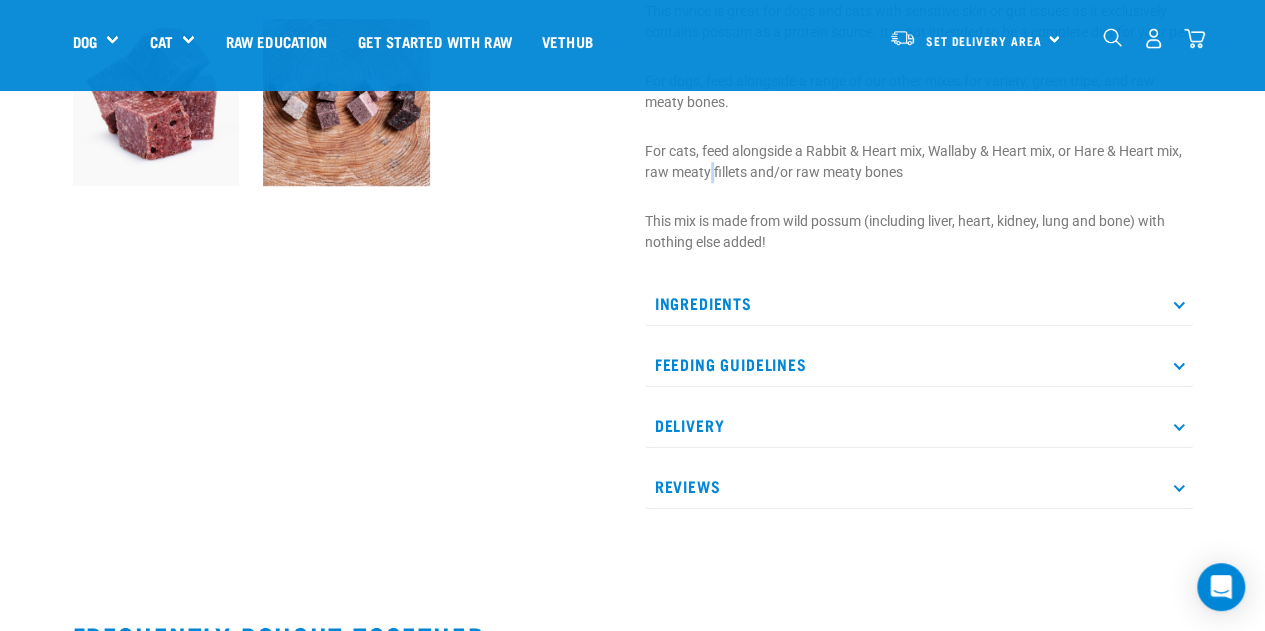 scroll, scrollTop: 720, scrollLeft: 0, axis: vertical 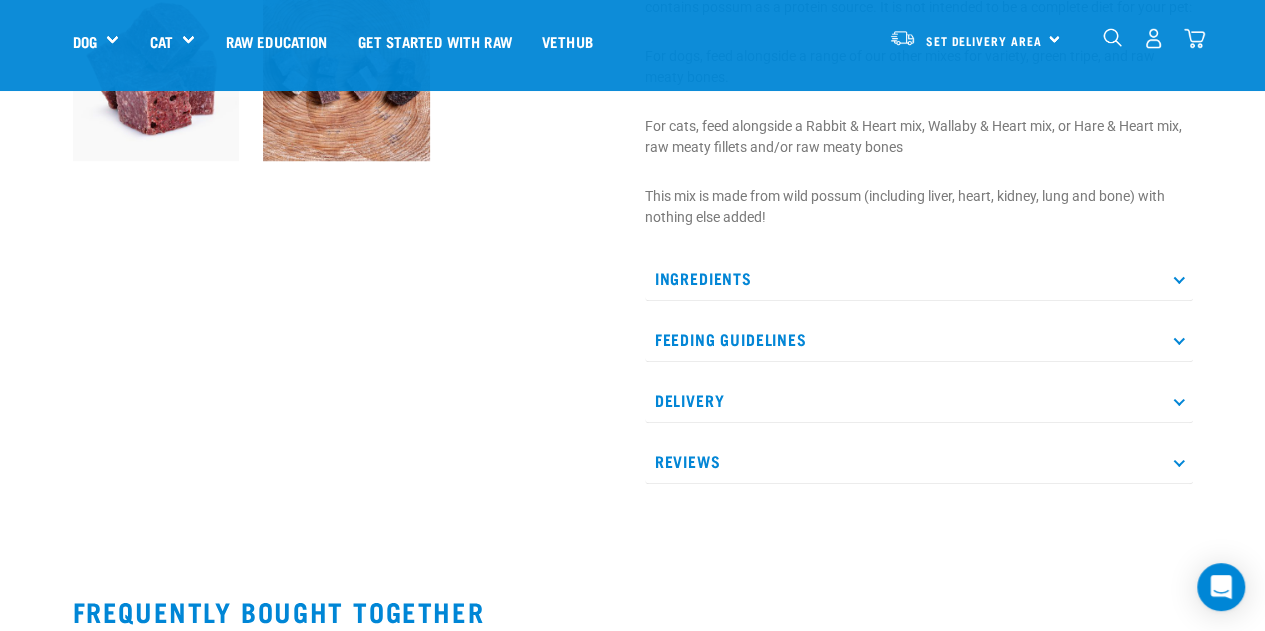 click on "Ingredients" at bounding box center [919, 278] 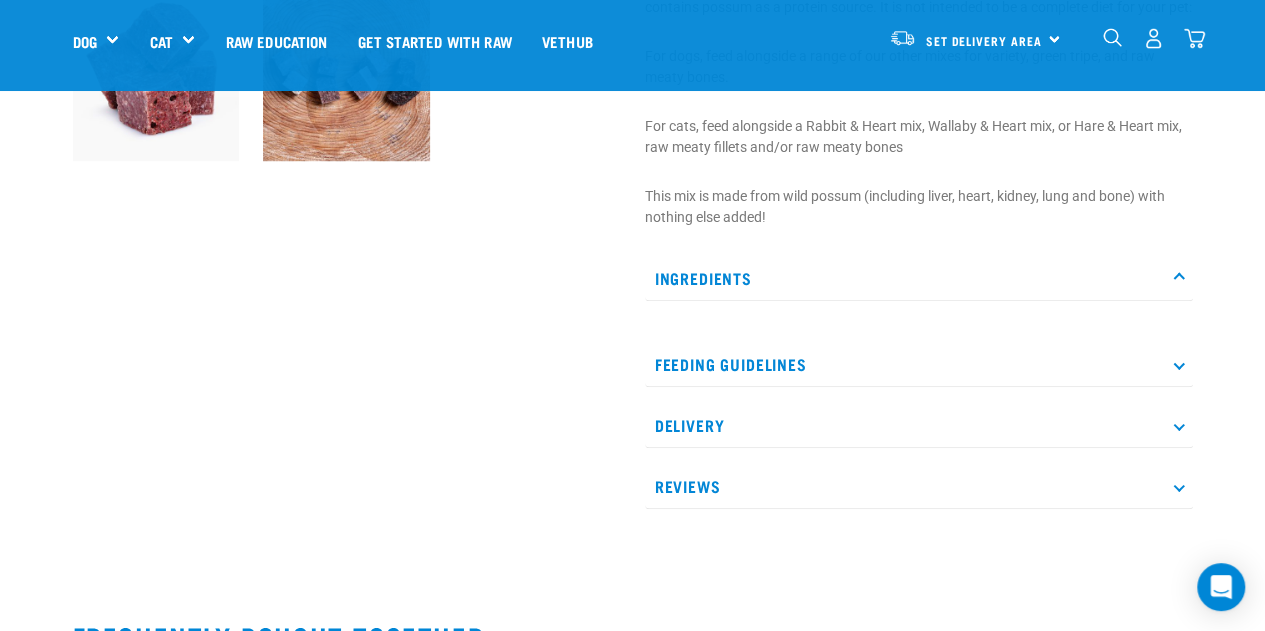 click on "Ingredients" at bounding box center (919, 278) 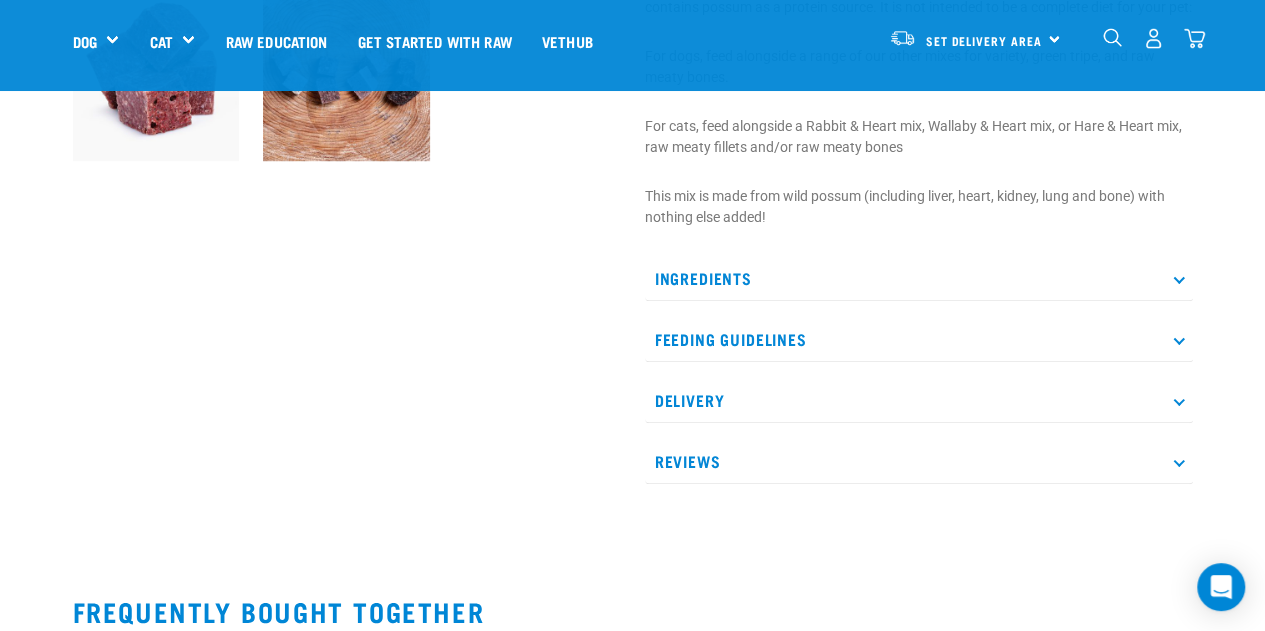 click on "This mix is made from wild possum (including liver, heart, kidney, lung and bone) with nothing else added!" at bounding box center (919, 207) 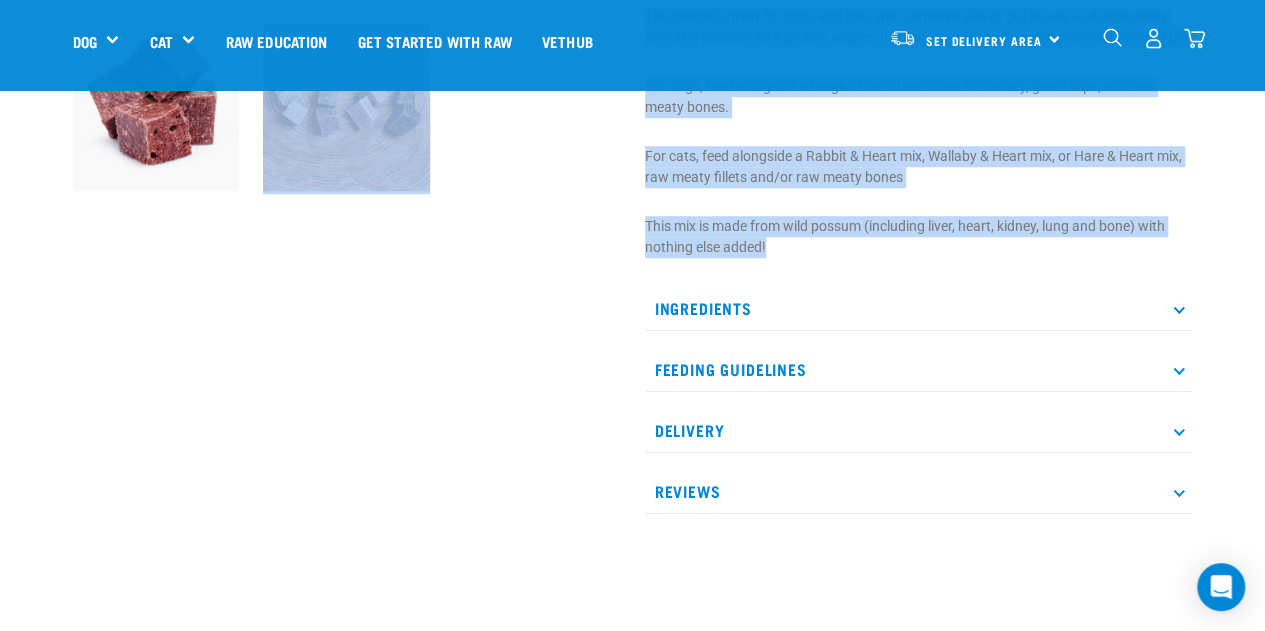 drag, startPoint x: 766, startPoint y: 270, endPoint x: 622, endPoint y: 243, distance: 146.50938 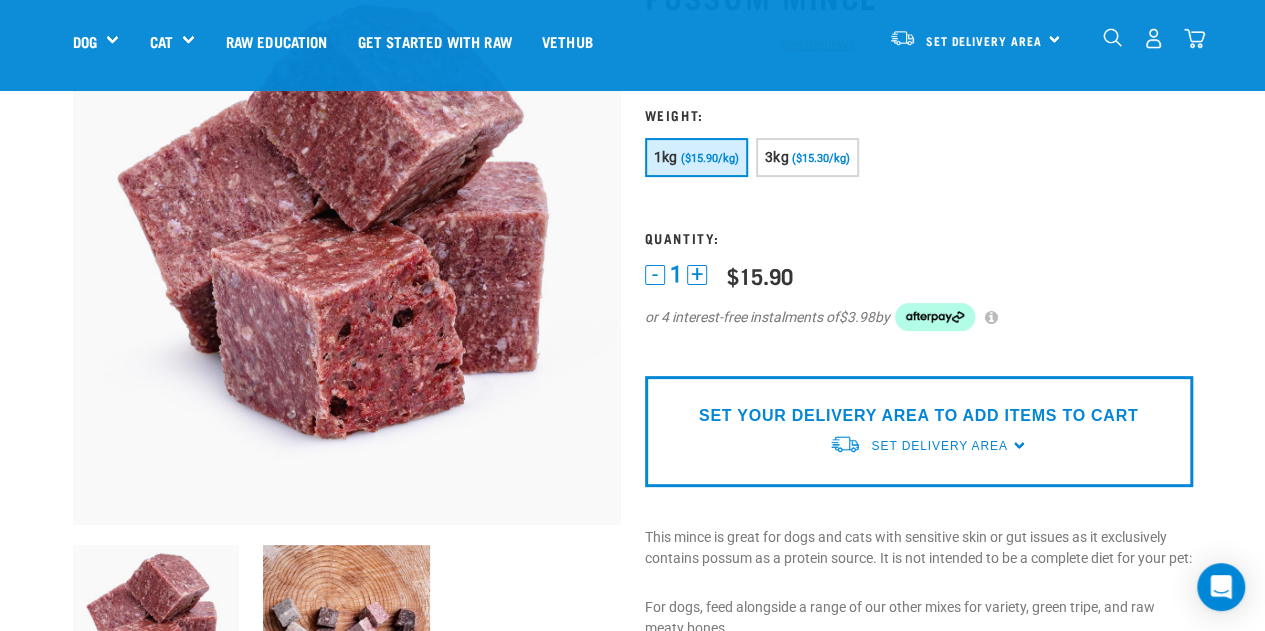 scroll, scrollTop: 0, scrollLeft: 0, axis: both 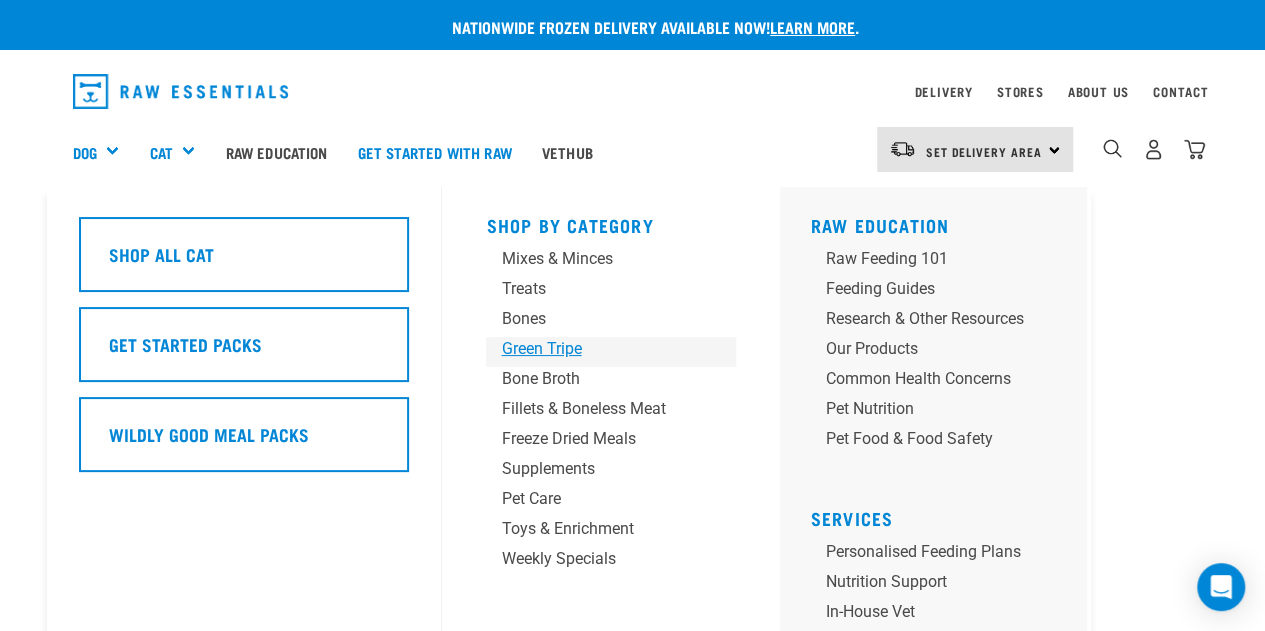 click on "Green Tripe" at bounding box center (594, 349) 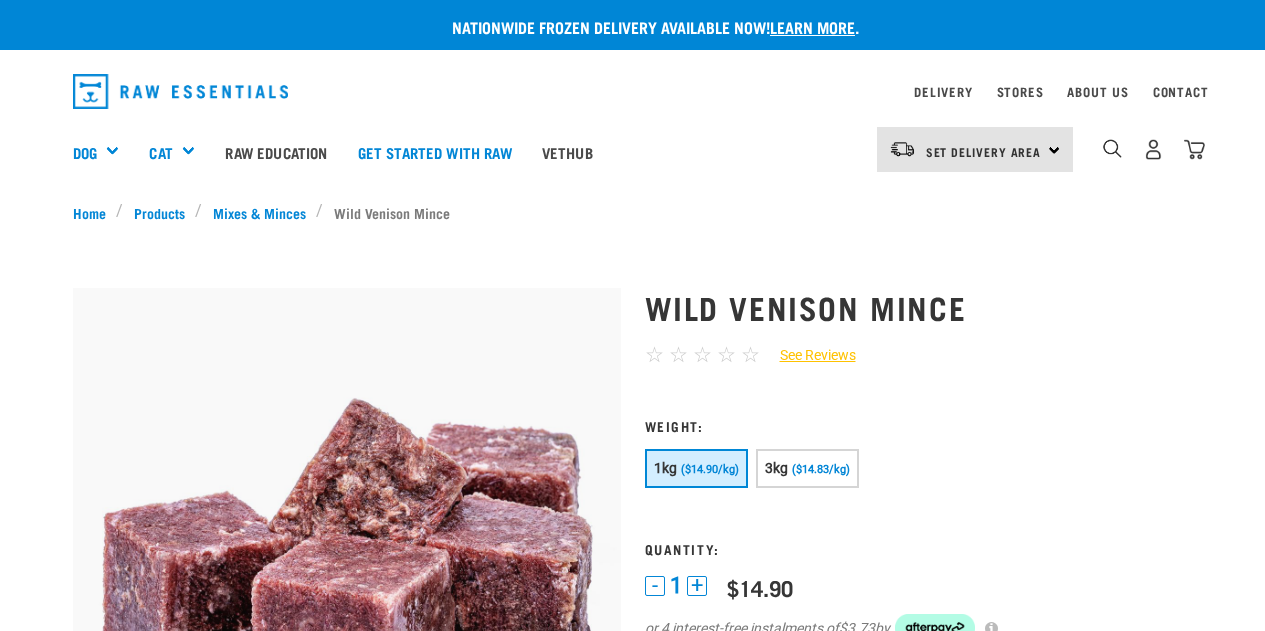 scroll, scrollTop: 0, scrollLeft: 0, axis: both 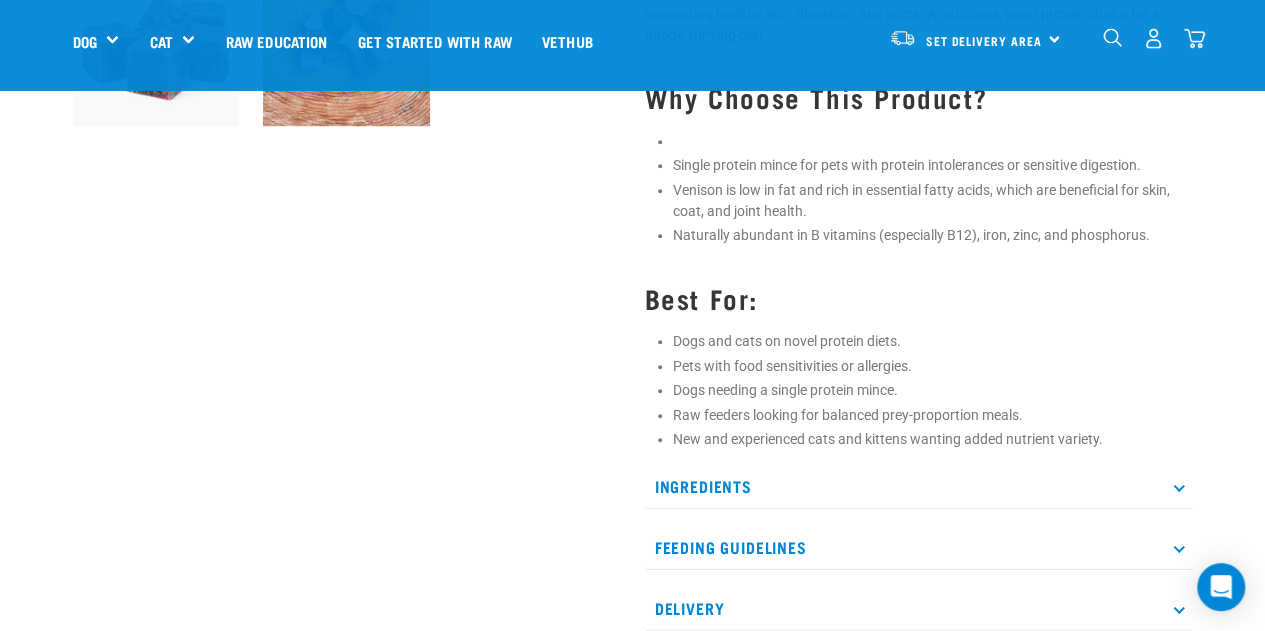 click on "Ingredients" at bounding box center (919, 486) 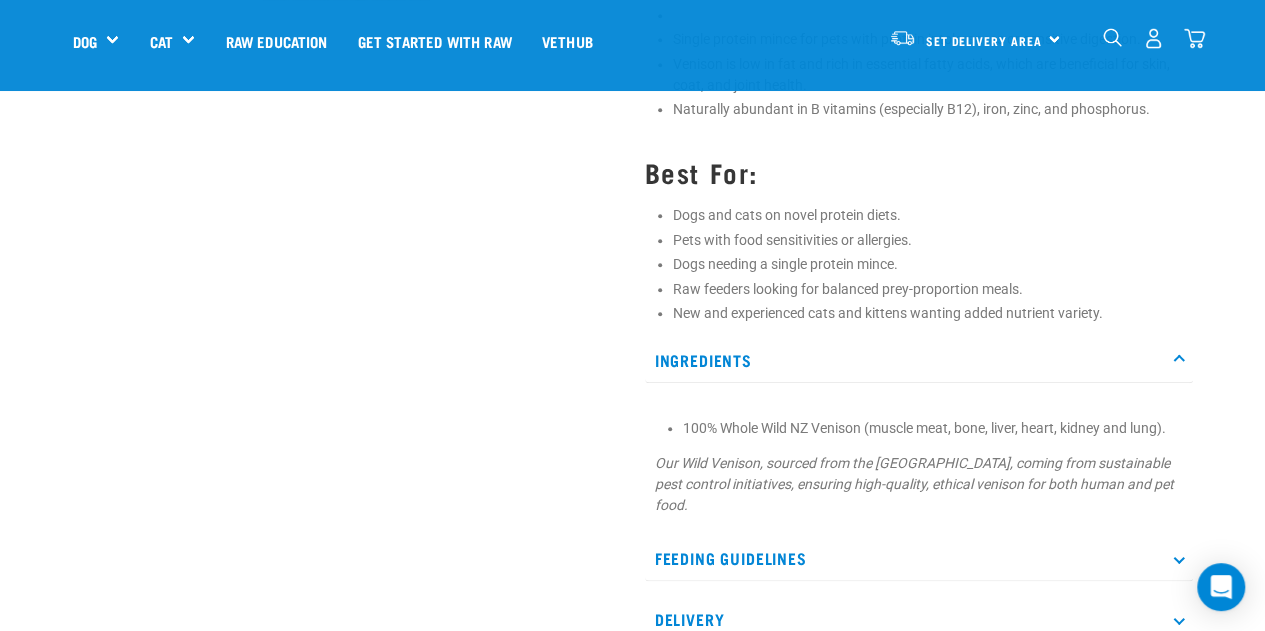 scroll, scrollTop: 882, scrollLeft: 0, axis: vertical 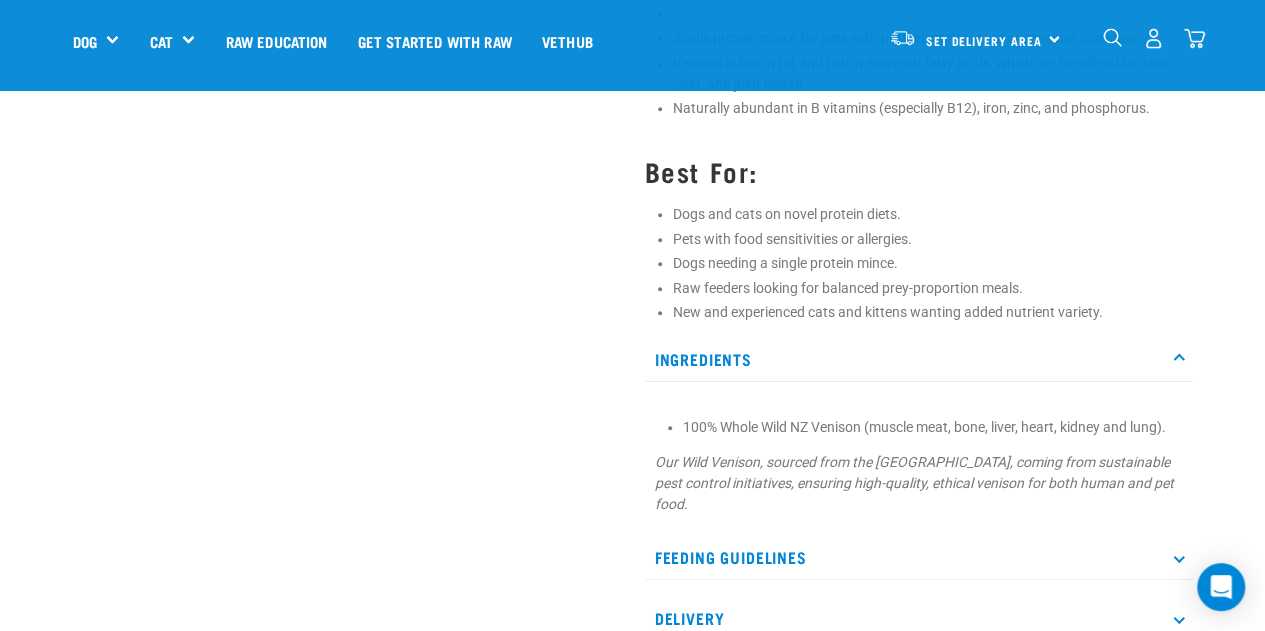 click on "Ingredients" at bounding box center (919, 359) 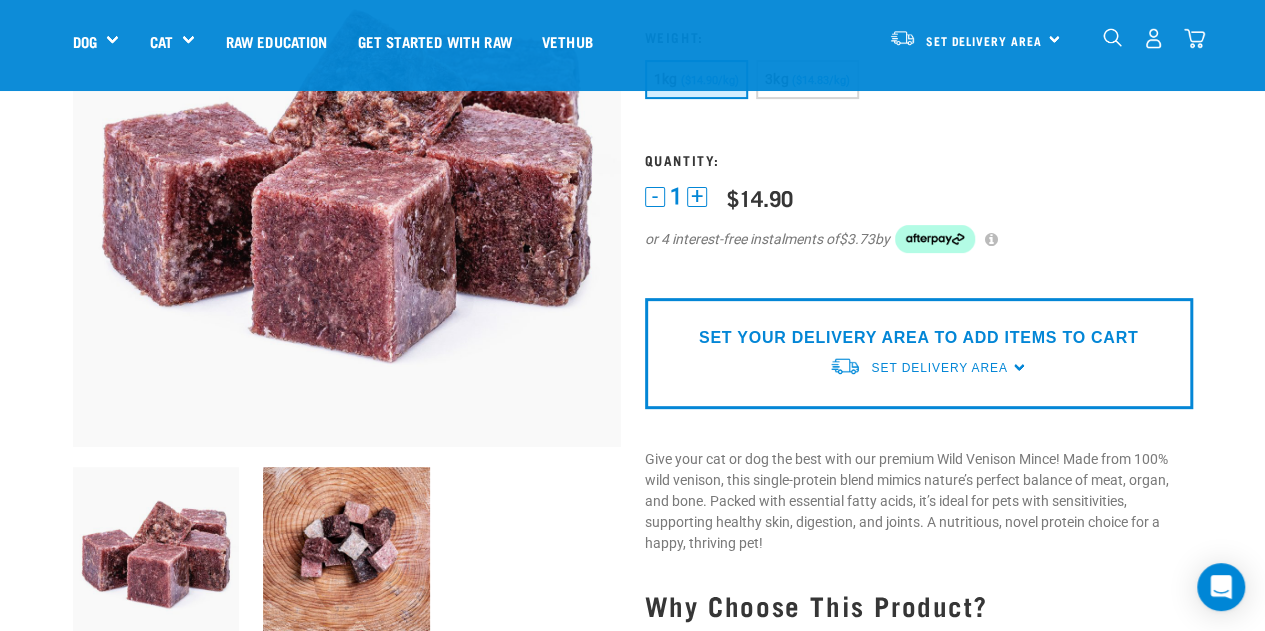 scroll, scrollTop: 244, scrollLeft: 0, axis: vertical 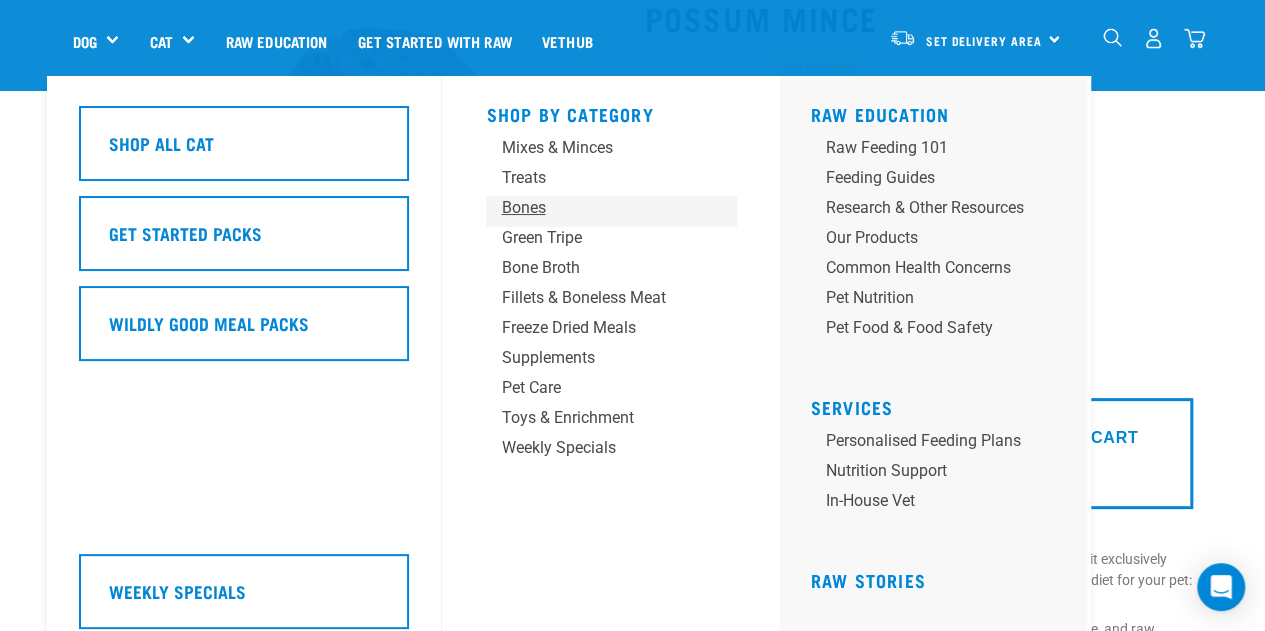 click on "Bones" at bounding box center (594, 208) 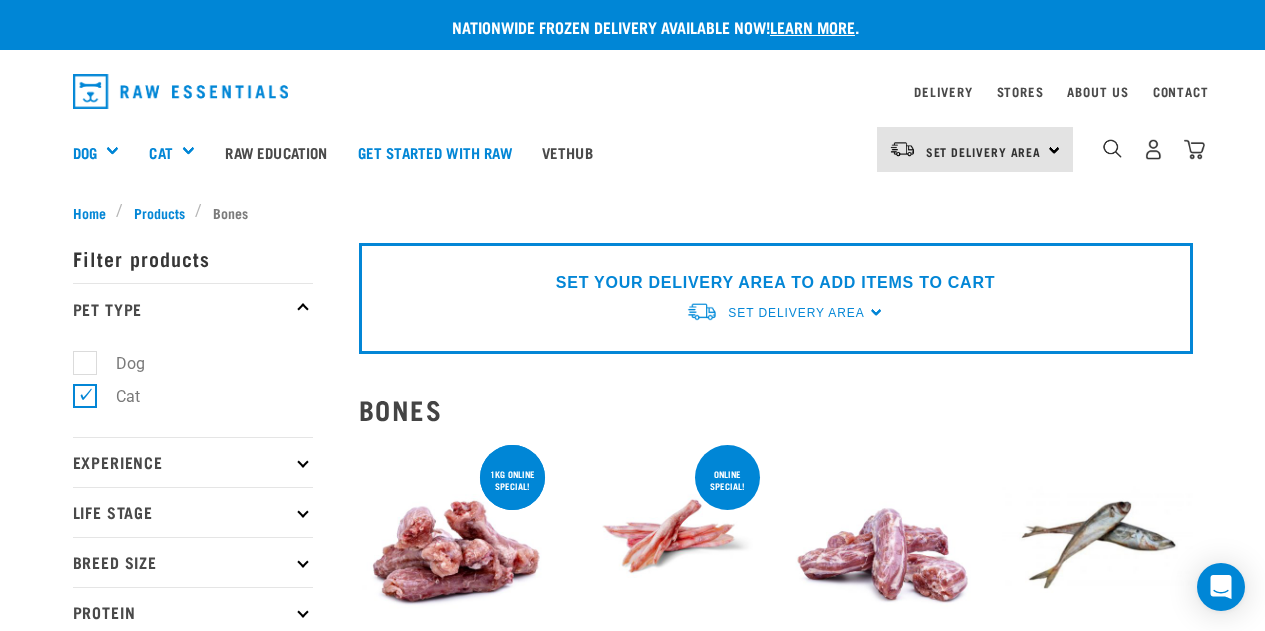 scroll, scrollTop: 0, scrollLeft: 0, axis: both 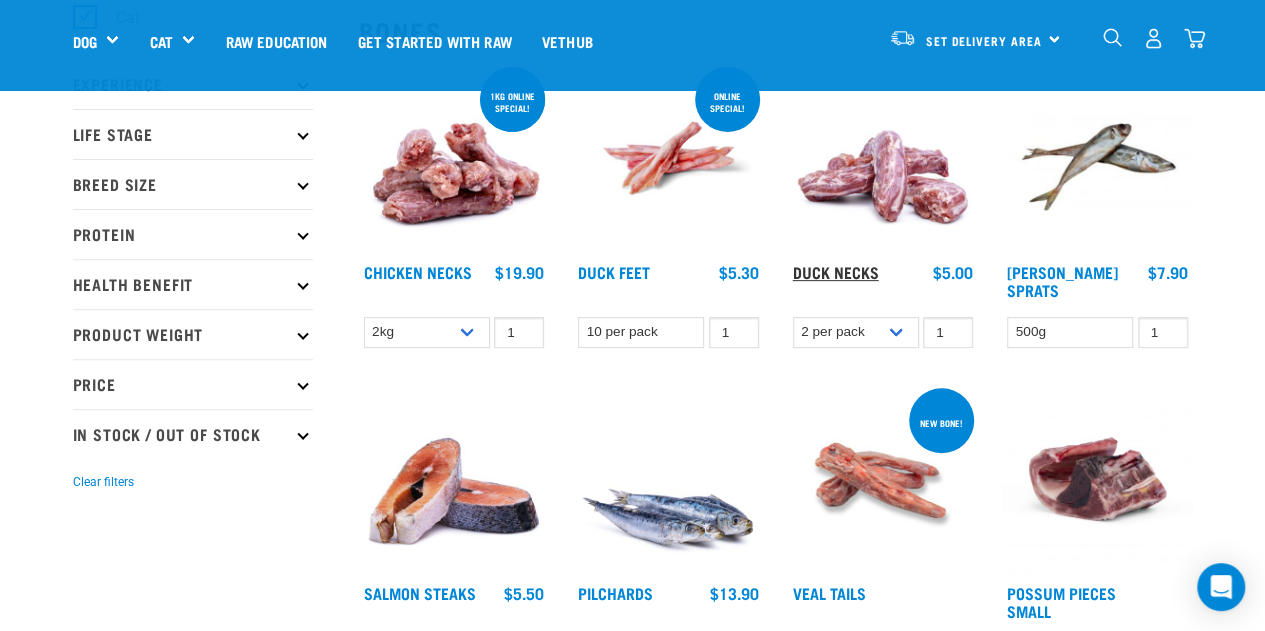 click on "Duck Necks" at bounding box center (836, 271) 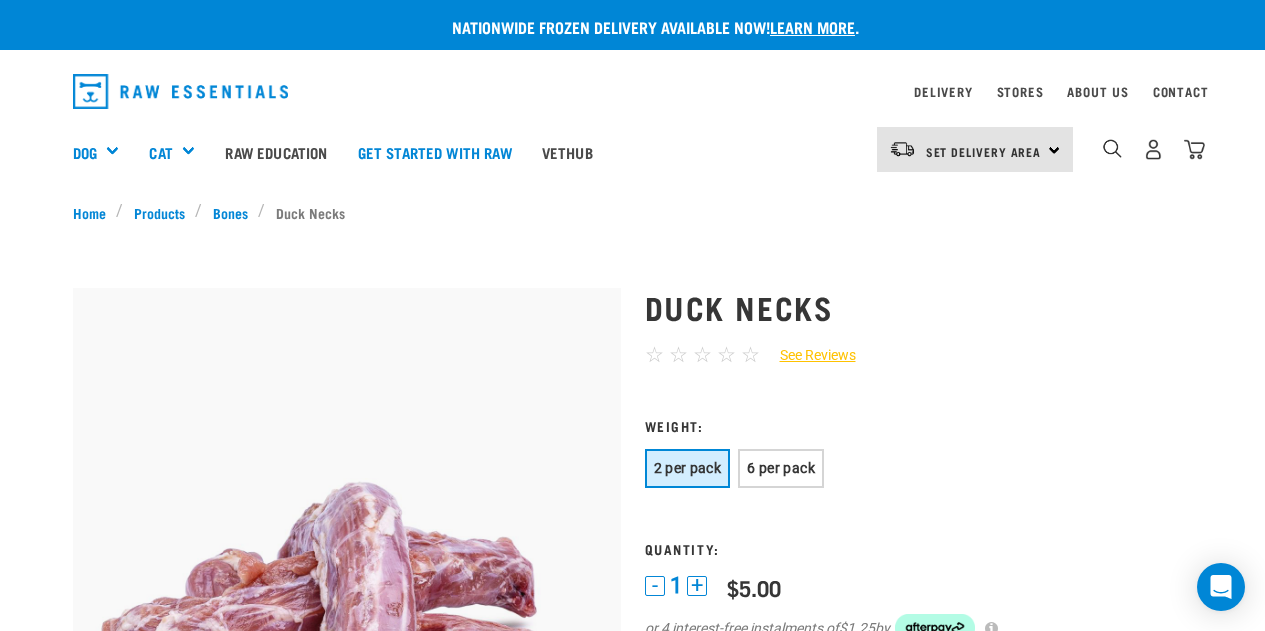 scroll, scrollTop: 0, scrollLeft: 0, axis: both 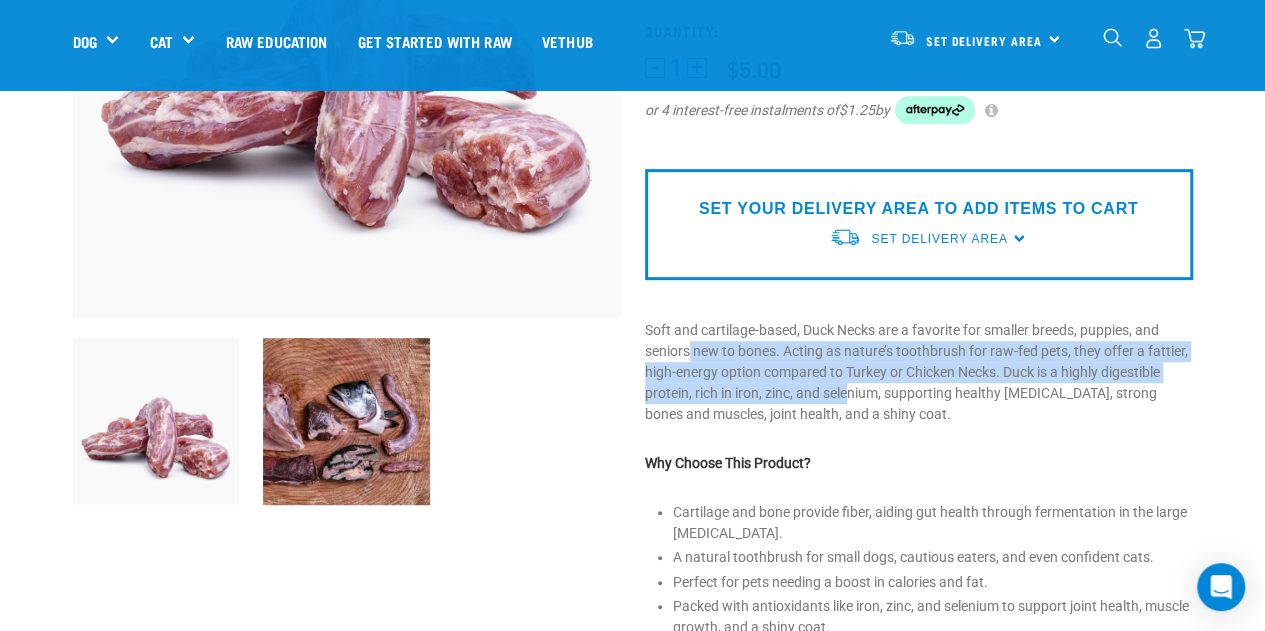 drag, startPoint x: 690, startPoint y: 353, endPoint x: 848, endPoint y: 387, distance: 161.61684 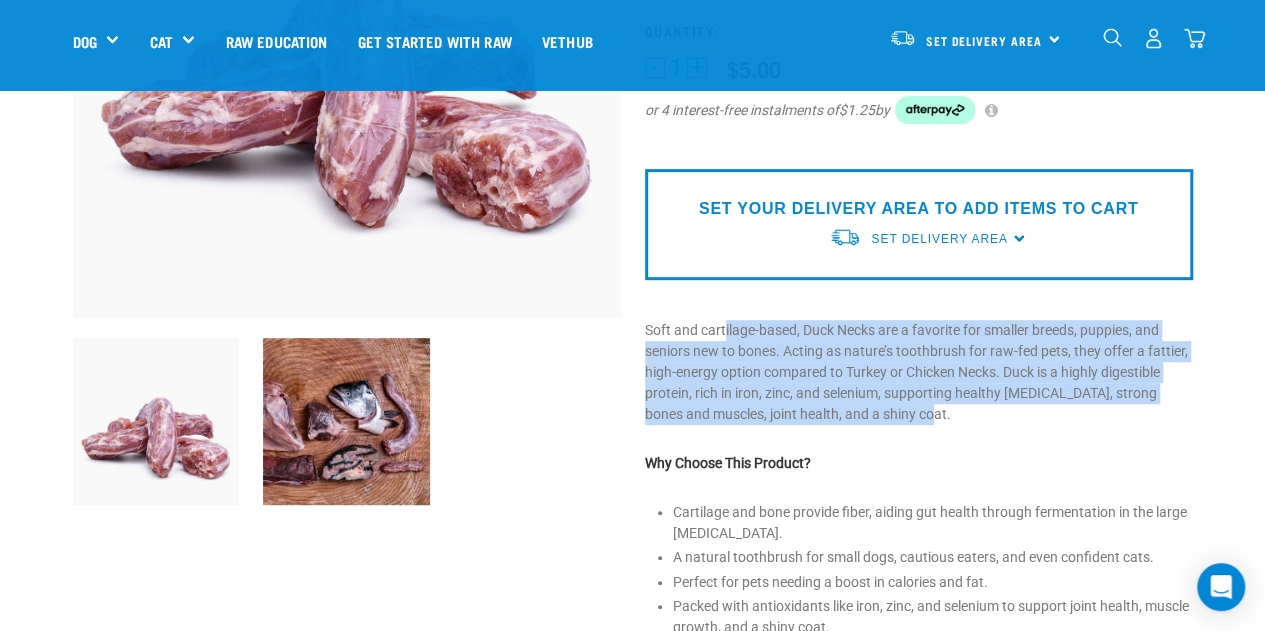 drag, startPoint x: 889, startPoint y: 409, endPoint x: 723, endPoint y: 336, distance: 181.34222 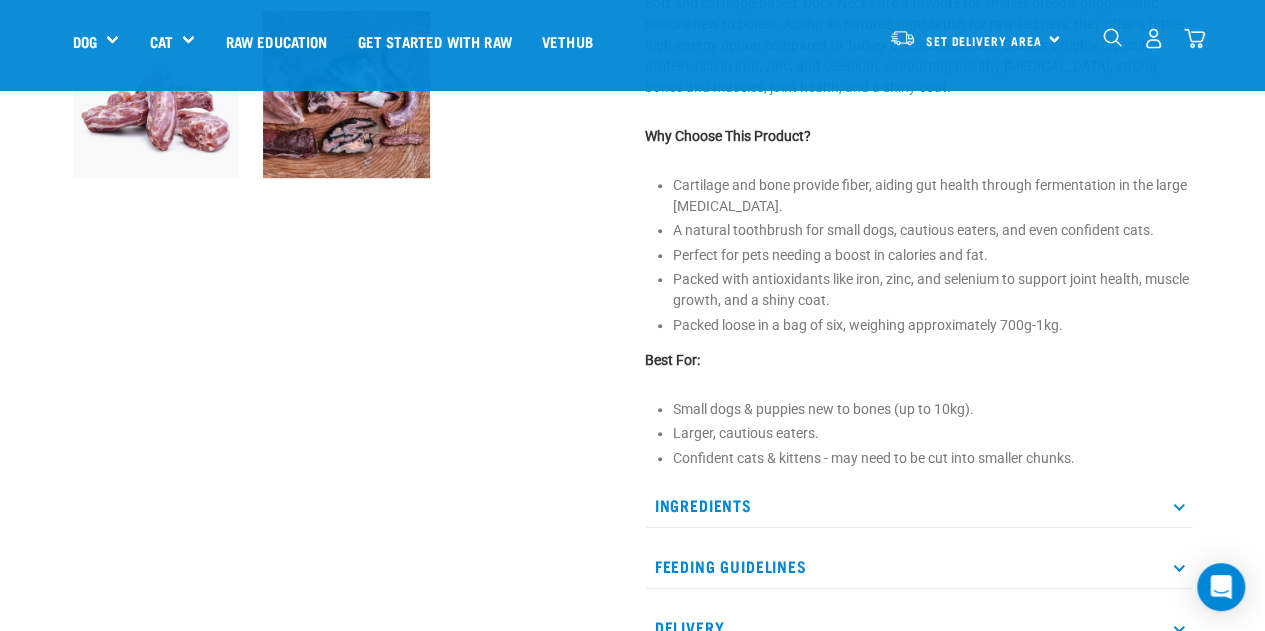 scroll, scrollTop: 704, scrollLeft: 0, axis: vertical 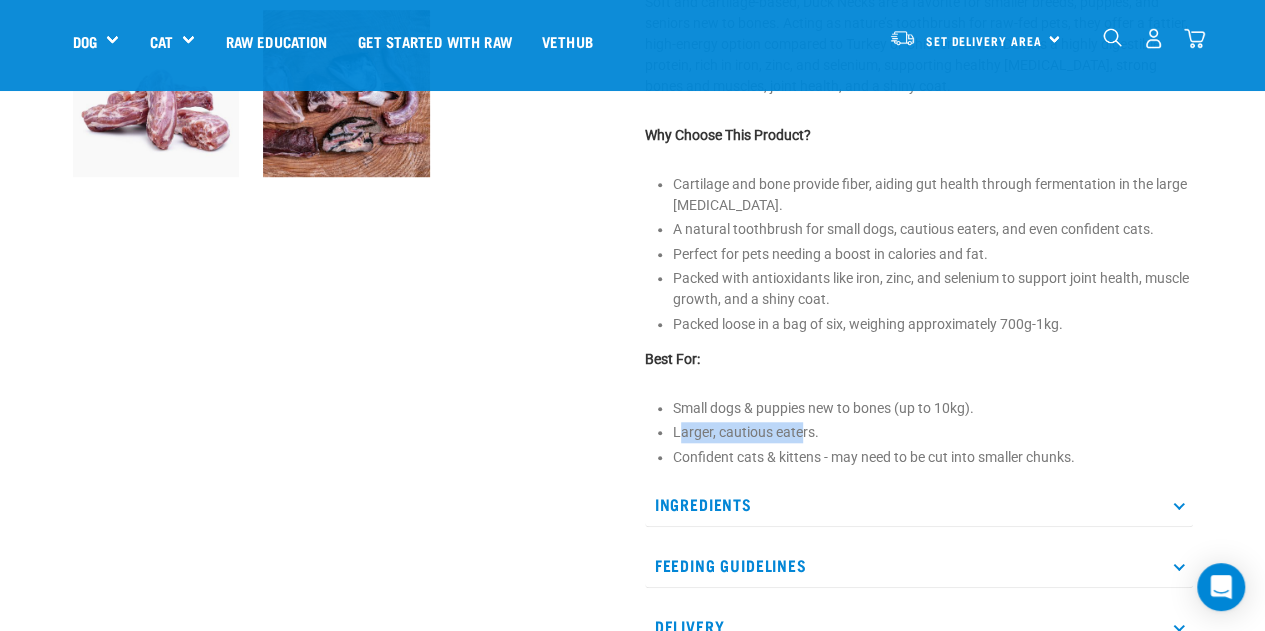 drag, startPoint x: 679, startPoint y: 431, endPoint x: 800, endPoint y: 431, distance: 121 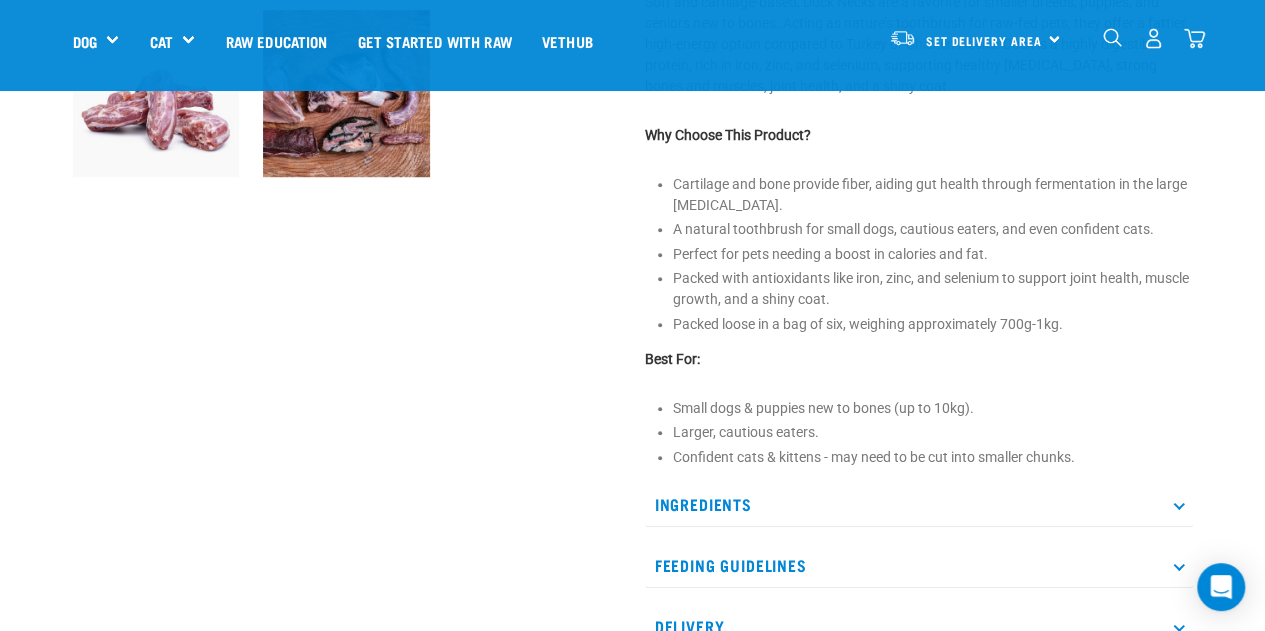 click on "Confident cats & kittens - may need to be cut into smaller chunks." at bounding box center (933, 457) 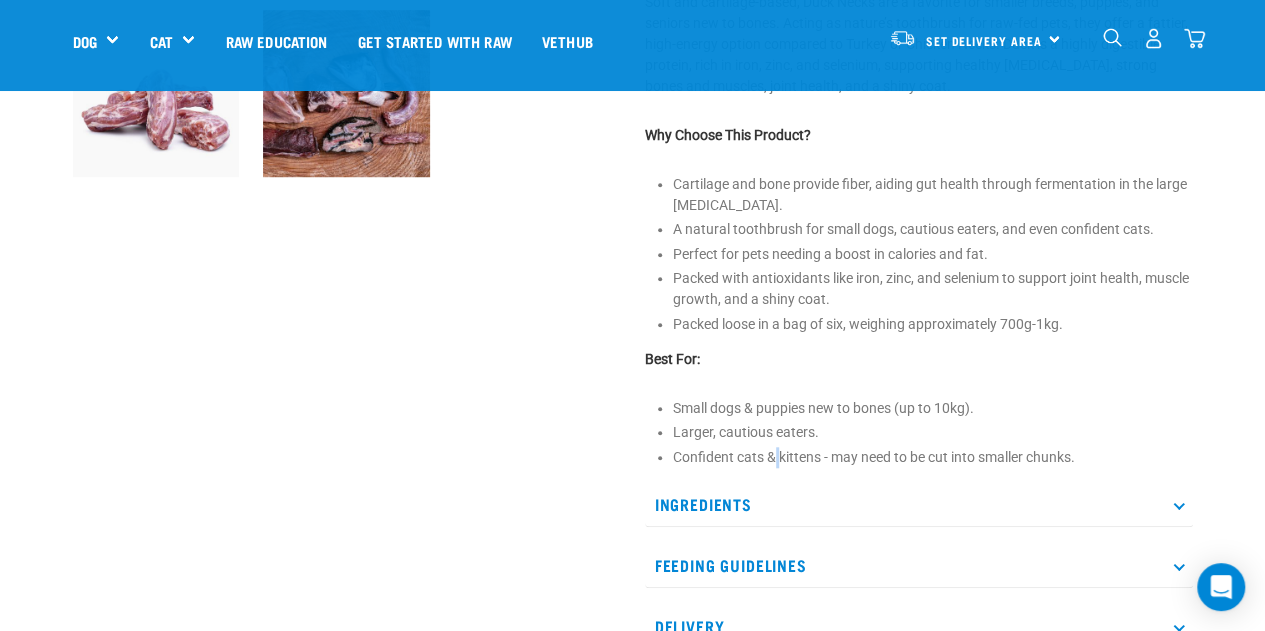 click on "Confident cats & kittens - may need to be cut into smaller chunks." at bounding box center [933, 457] 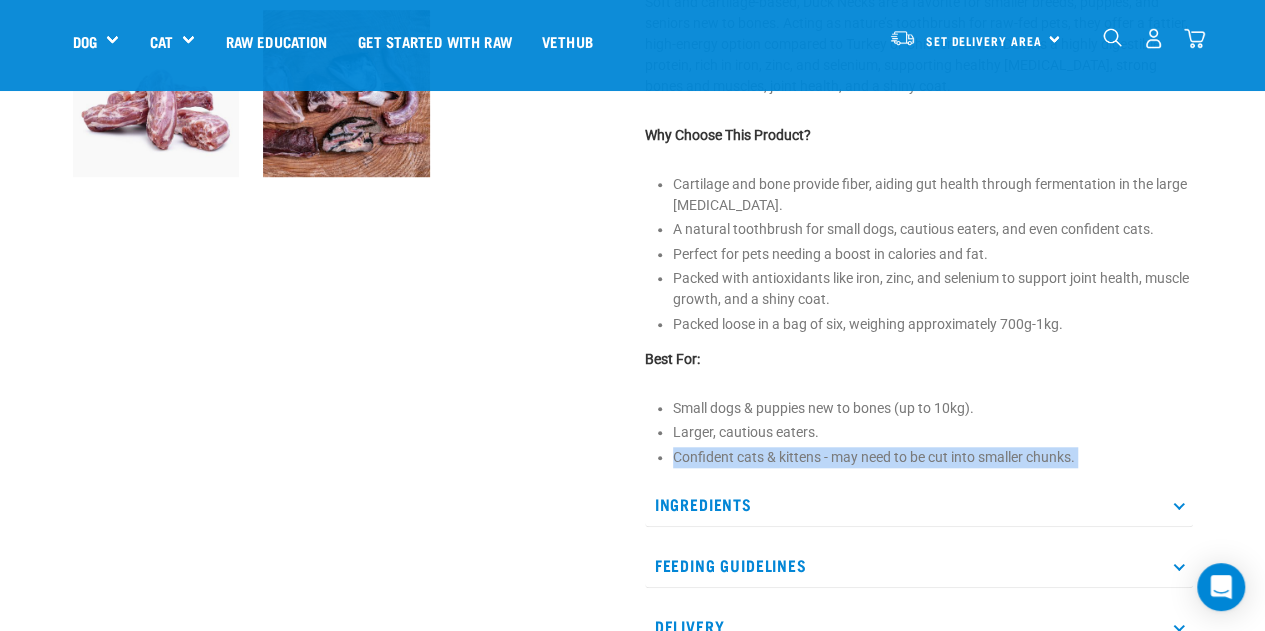 click on "Confident cats & kittens - may need to be cut into smaller chunks." at bounding box center (933, 457) 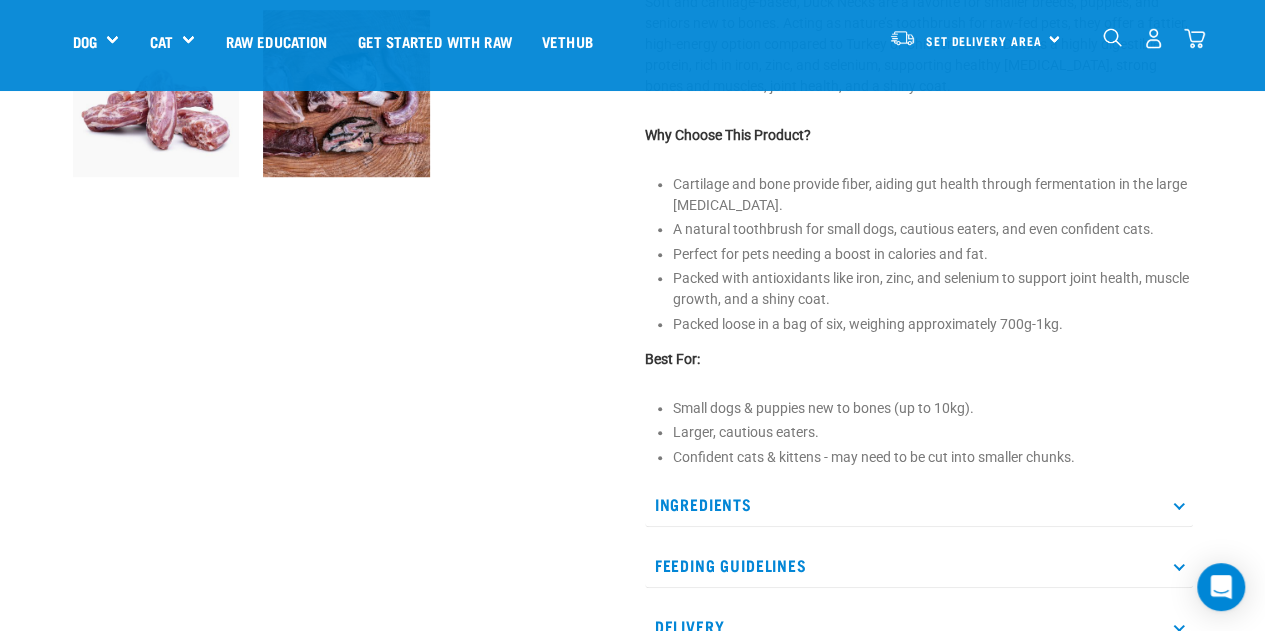 click on "Larger, cautious eaters." at bounding box center (933, 432) 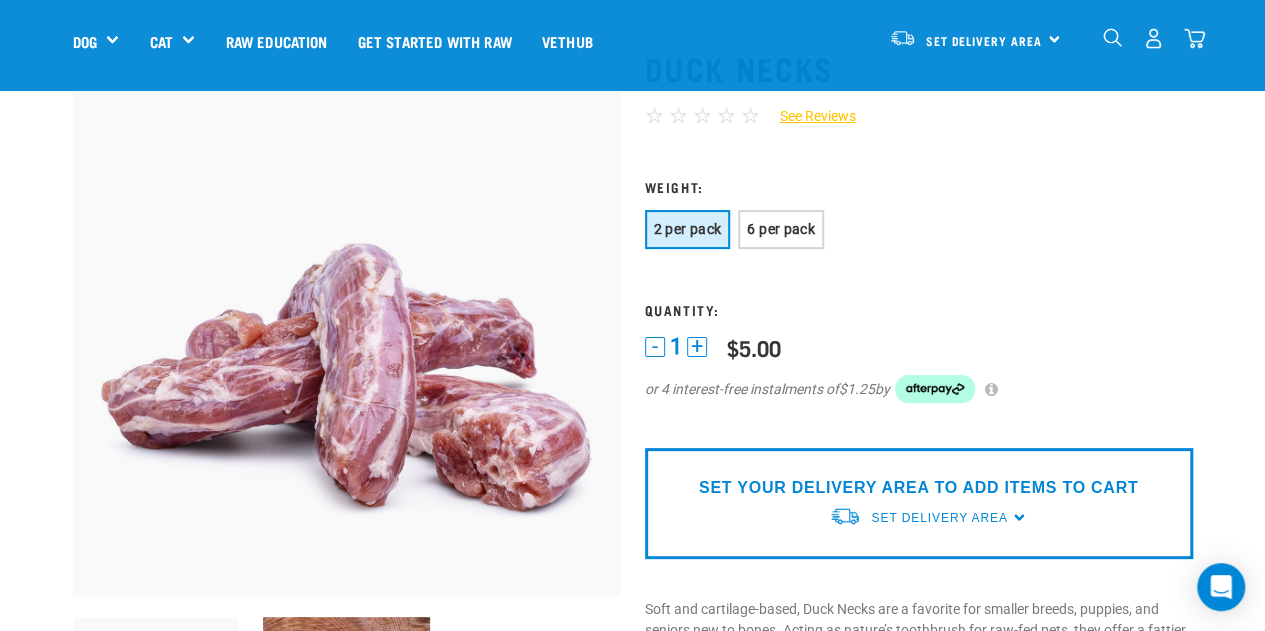 scroll, scrollTop: 0, scrollLeft: 0, axis: both 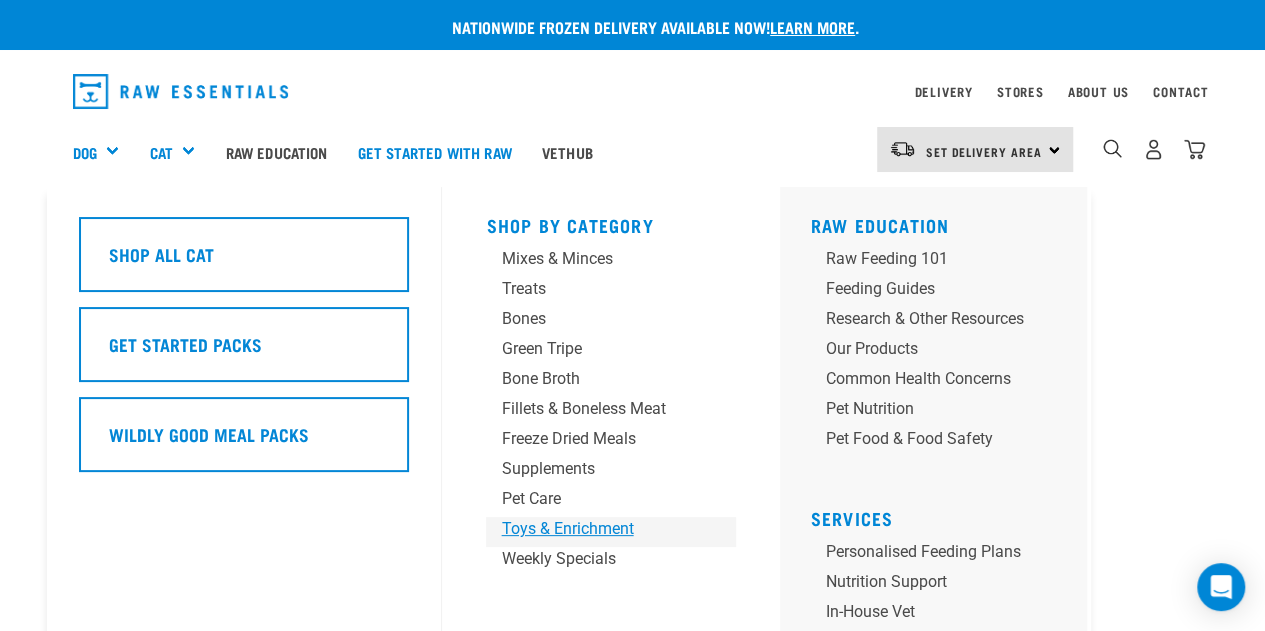 click on "Toys & Enrichment" at bounding box center [594, 529] 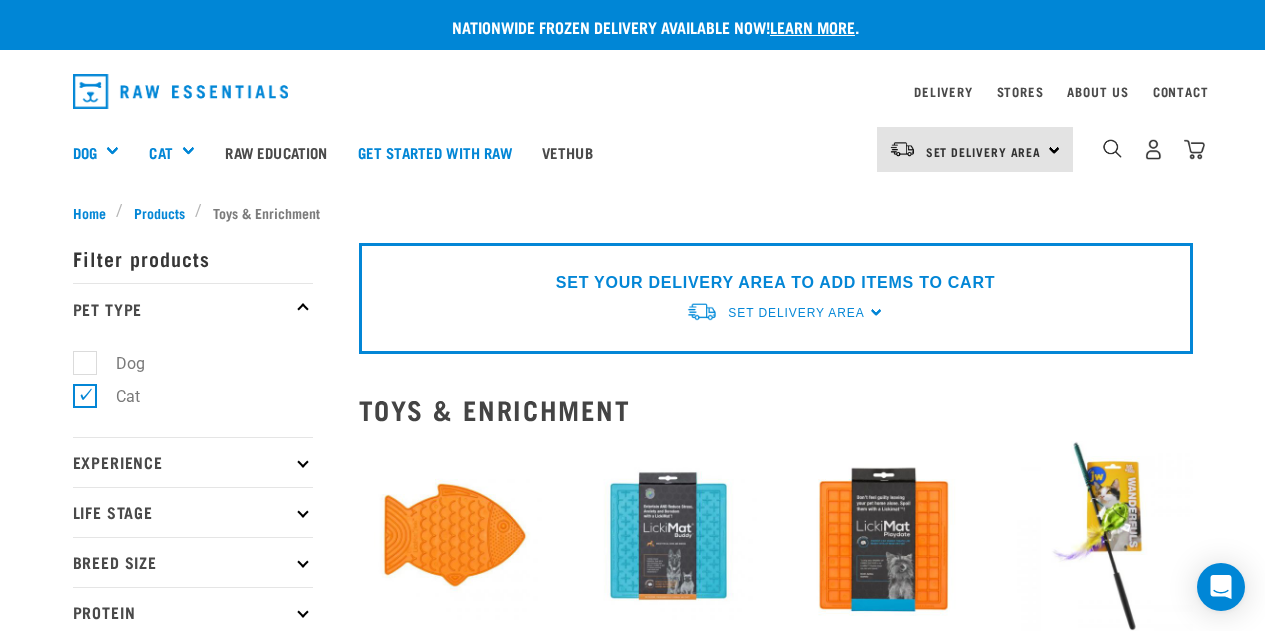 scroll, scrollTop: 288, scrollLeft: 0, axis: vertical 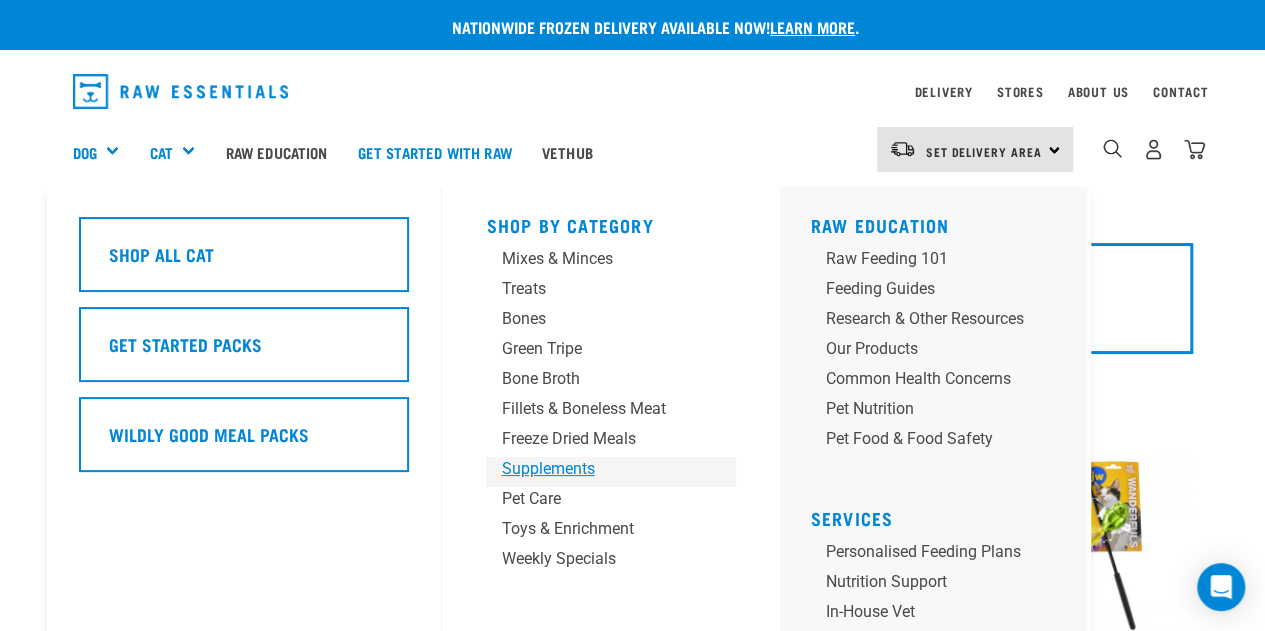 click on "Supplements" at bounding box center (594, 469) 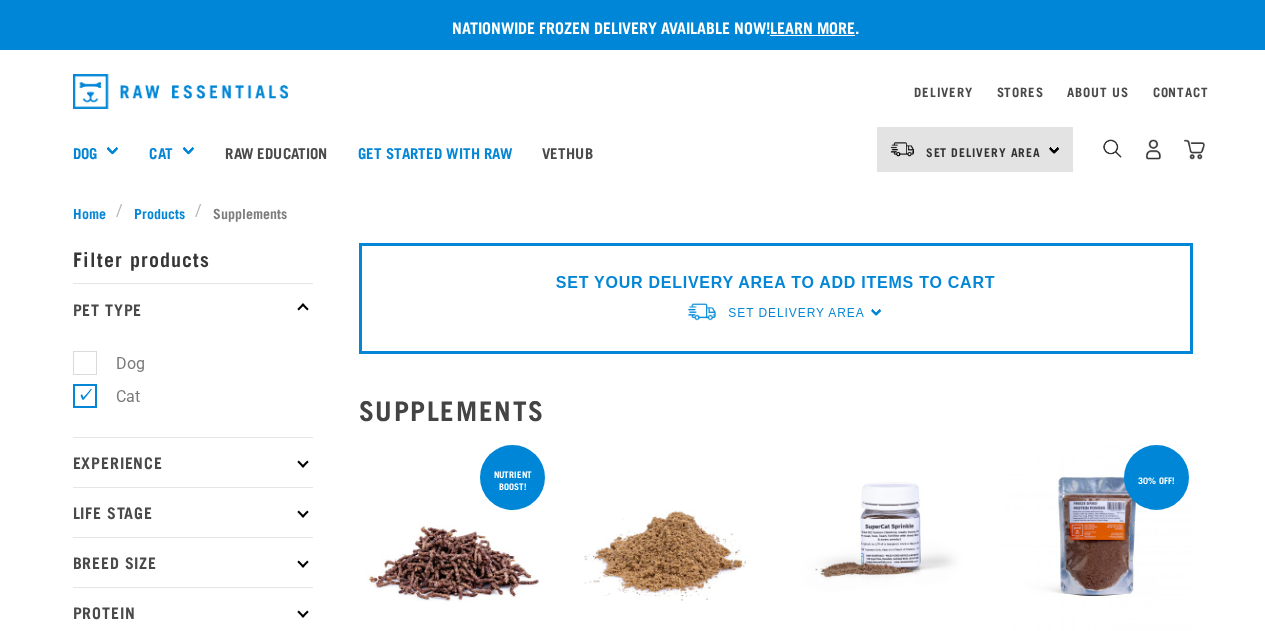 scroll, scrollTop: 0, scrollLeft: 0, axis: both 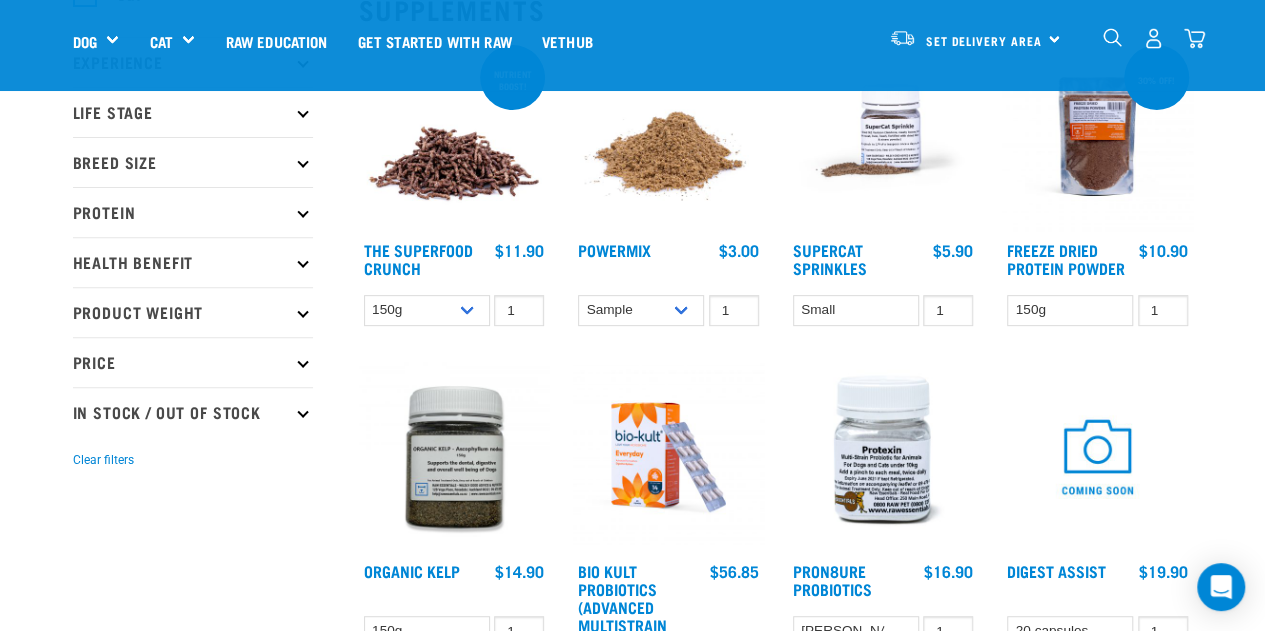 click on "The Superfood Crunch" at bounding box center [427, 261] 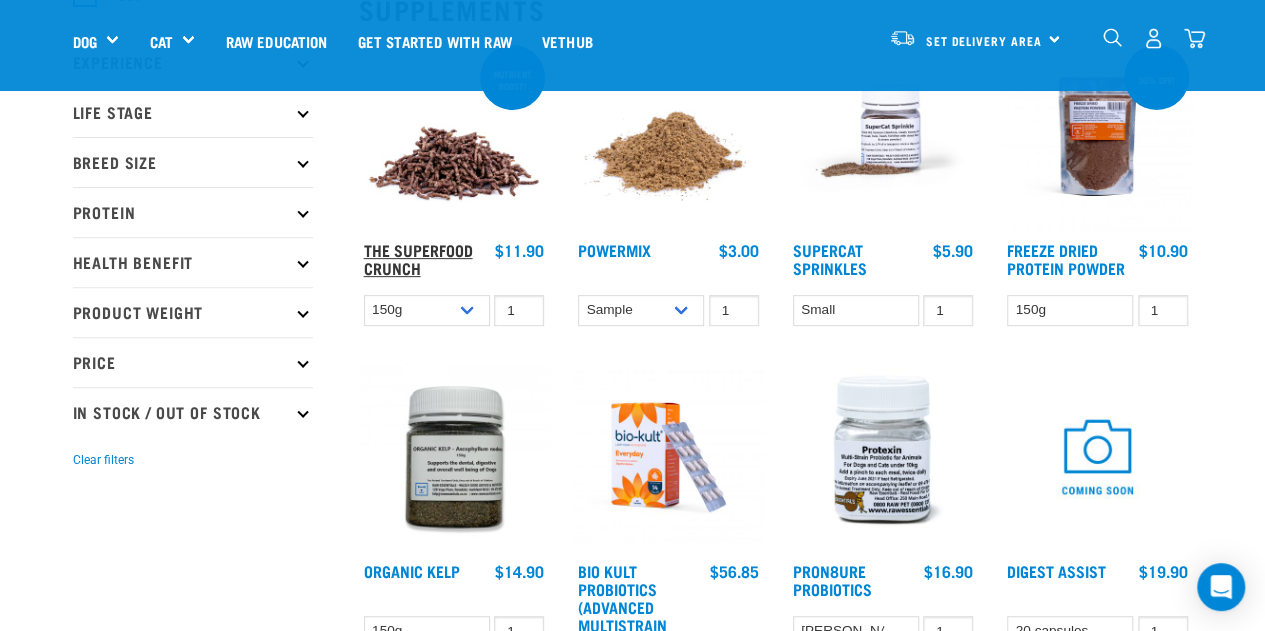 click on "The Superfood Crunch" at bounding box center [418, 258] 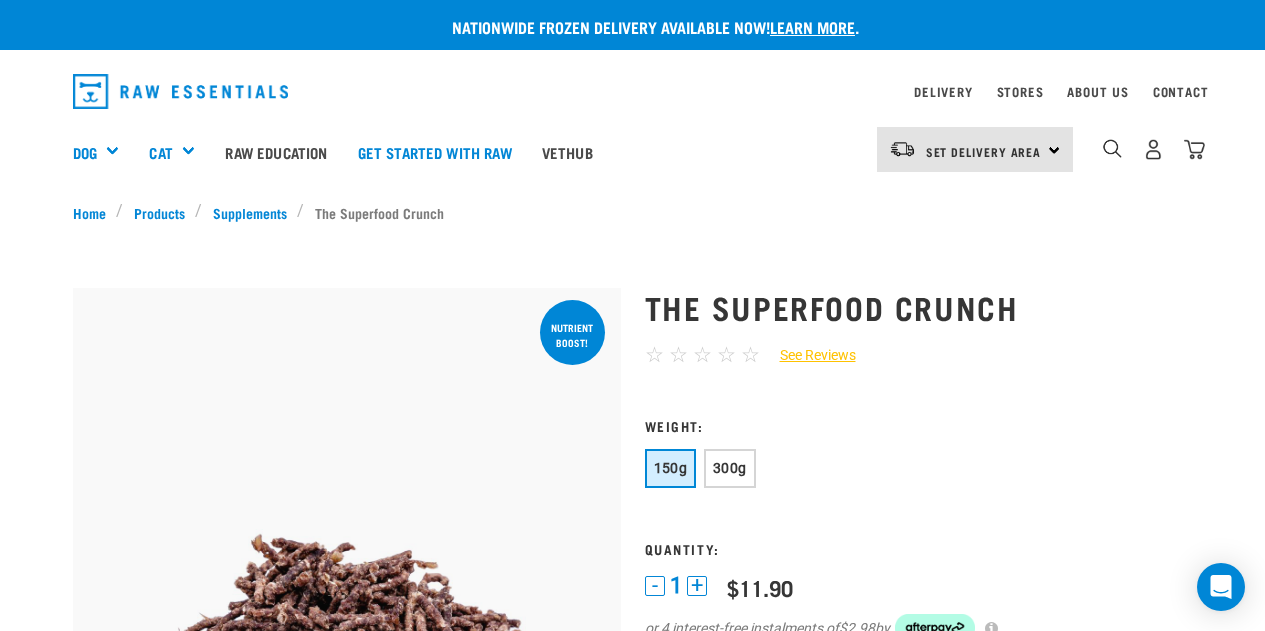 scroll, scrollTop: 0, scrollLeft: 0, axis: both 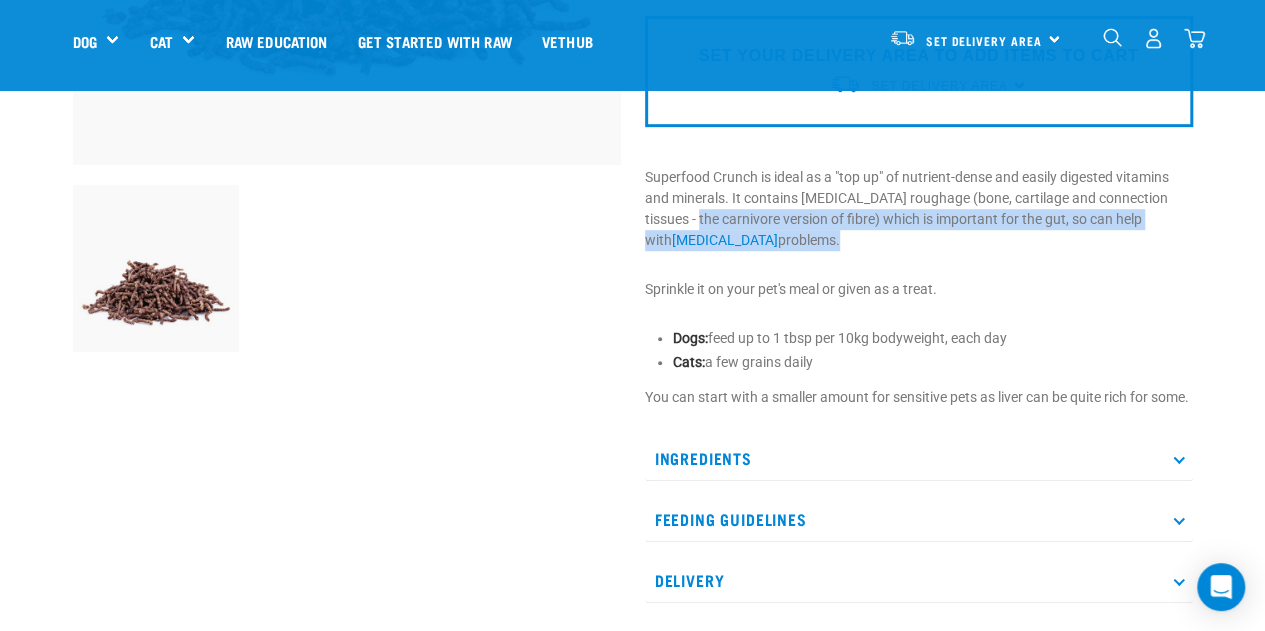 drag, startPoint x: 708, startPoint y: 244, endPoint x: 676, endPoint y: 224, distance: 37.735924 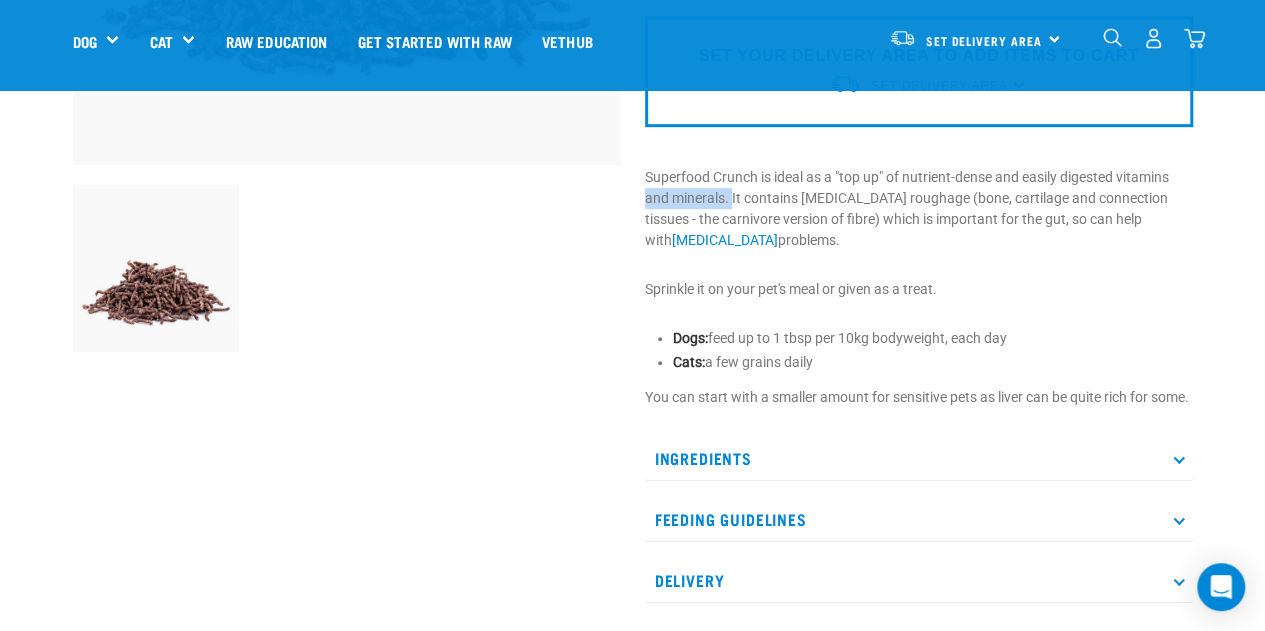 drag, startPoint x: 648, startPoint y: 187, endPoint x: 733, endPoint y: 195, distance: 85.37564 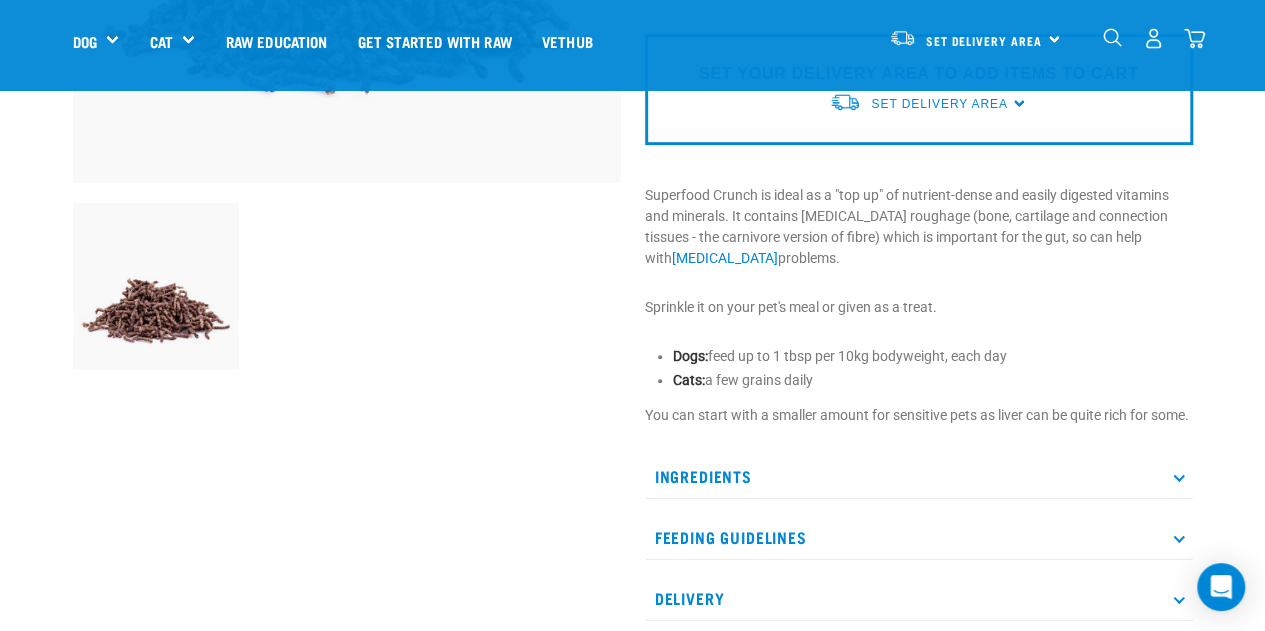 scroll, scrollTop: 647, scrollLeft: 0, axis: vertical 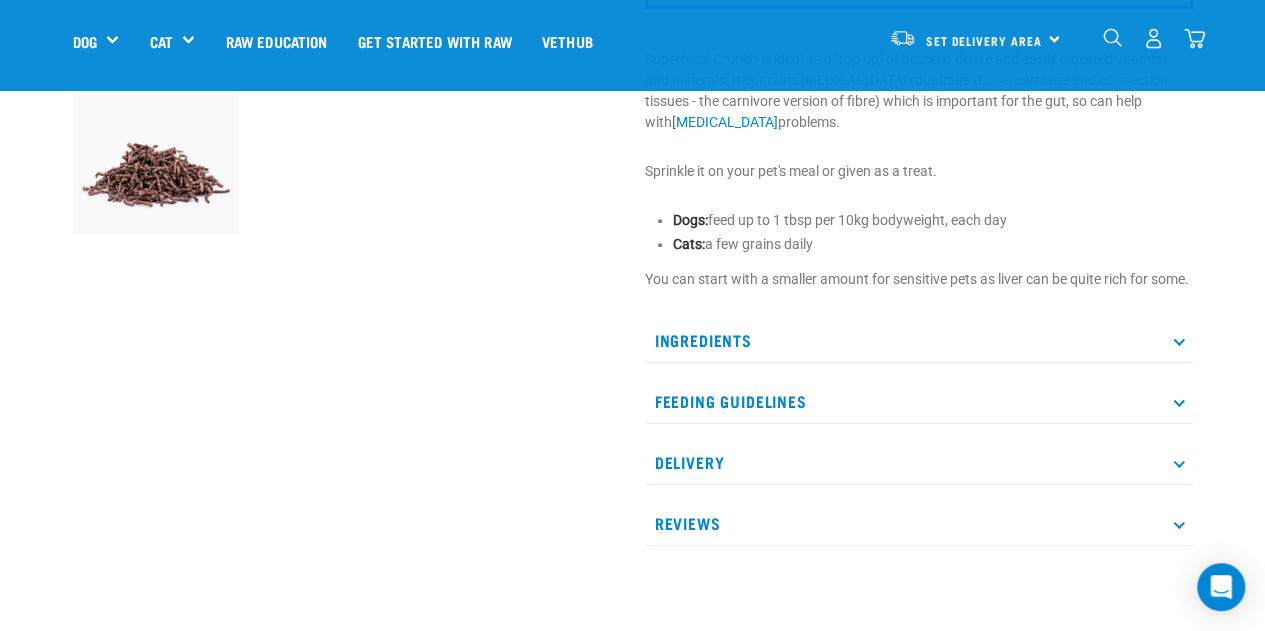 click on "Feeding Guidelines" at bounding box center (919, 401) 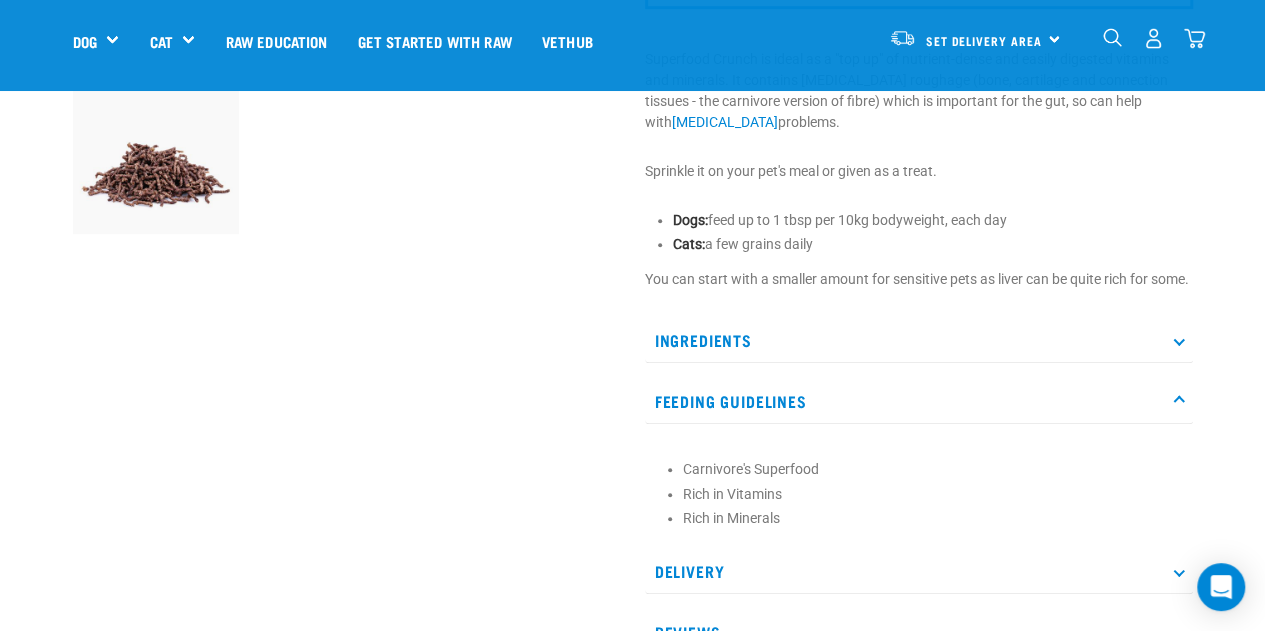 click on "Feeding Guidelines" at bounding box center (919, 401) 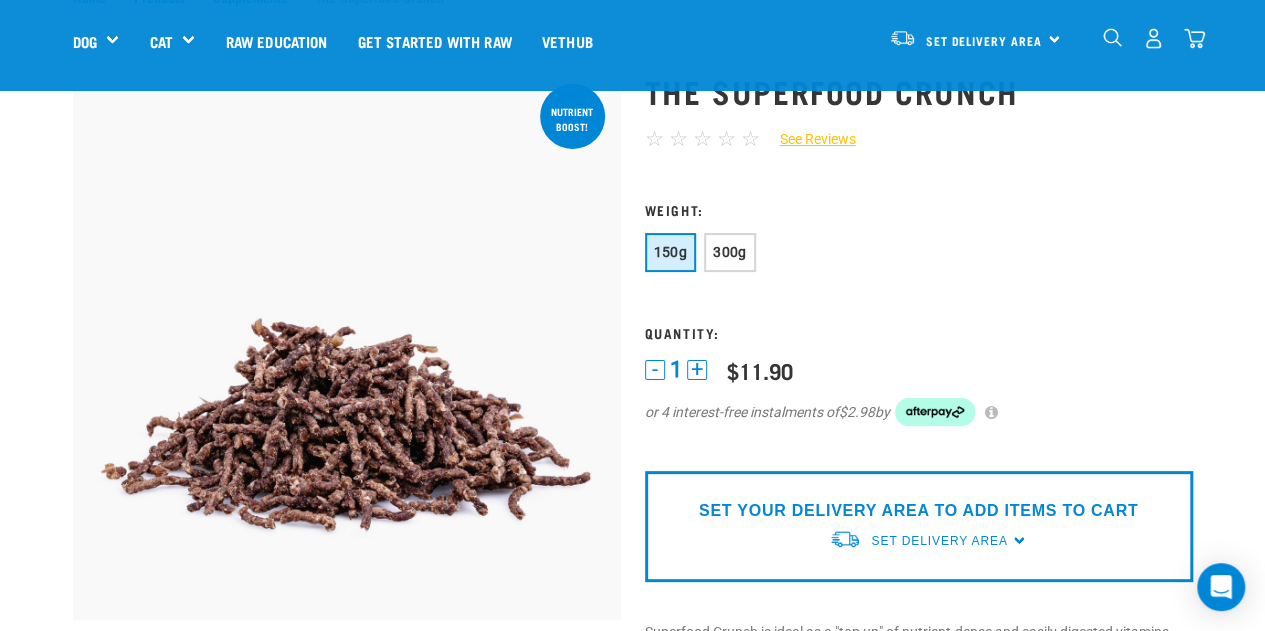 scroll, scrollTop: 73, scrollLeft: 0, axis: vertical 